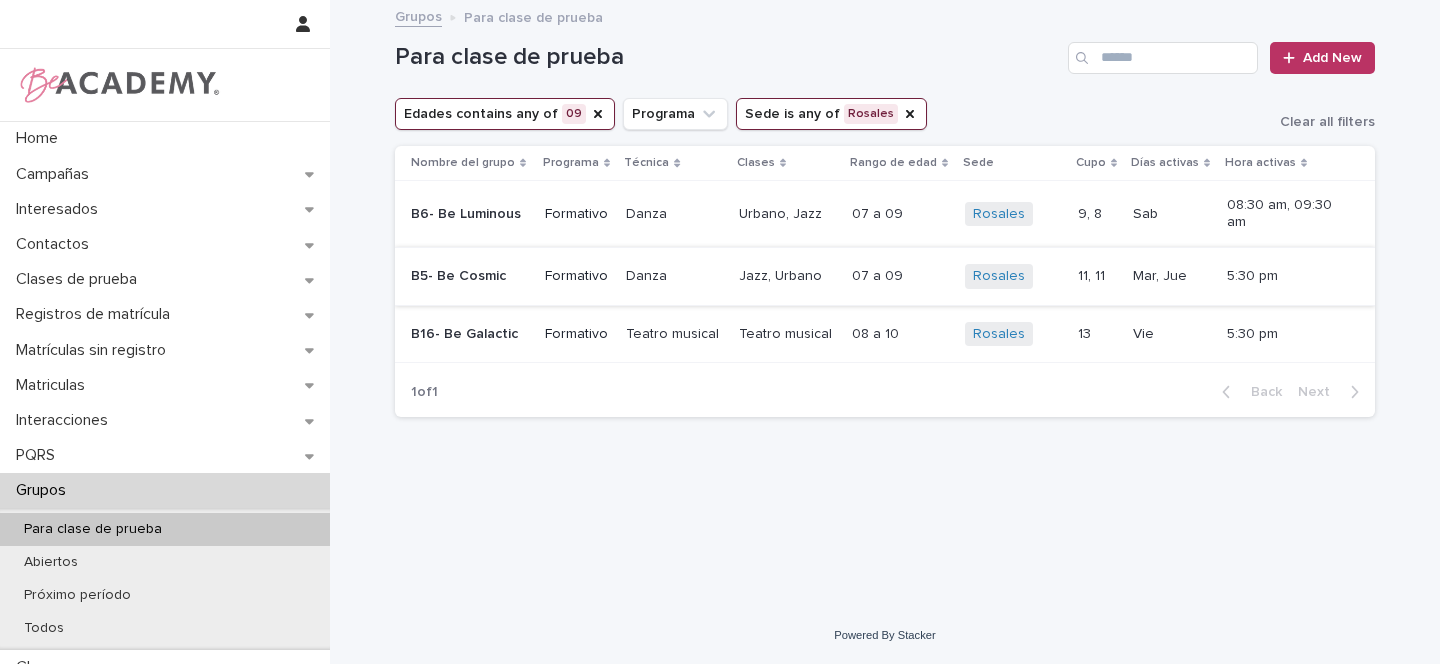 scroll, scrollTop: 0, scrollLeft: 0, axis: both 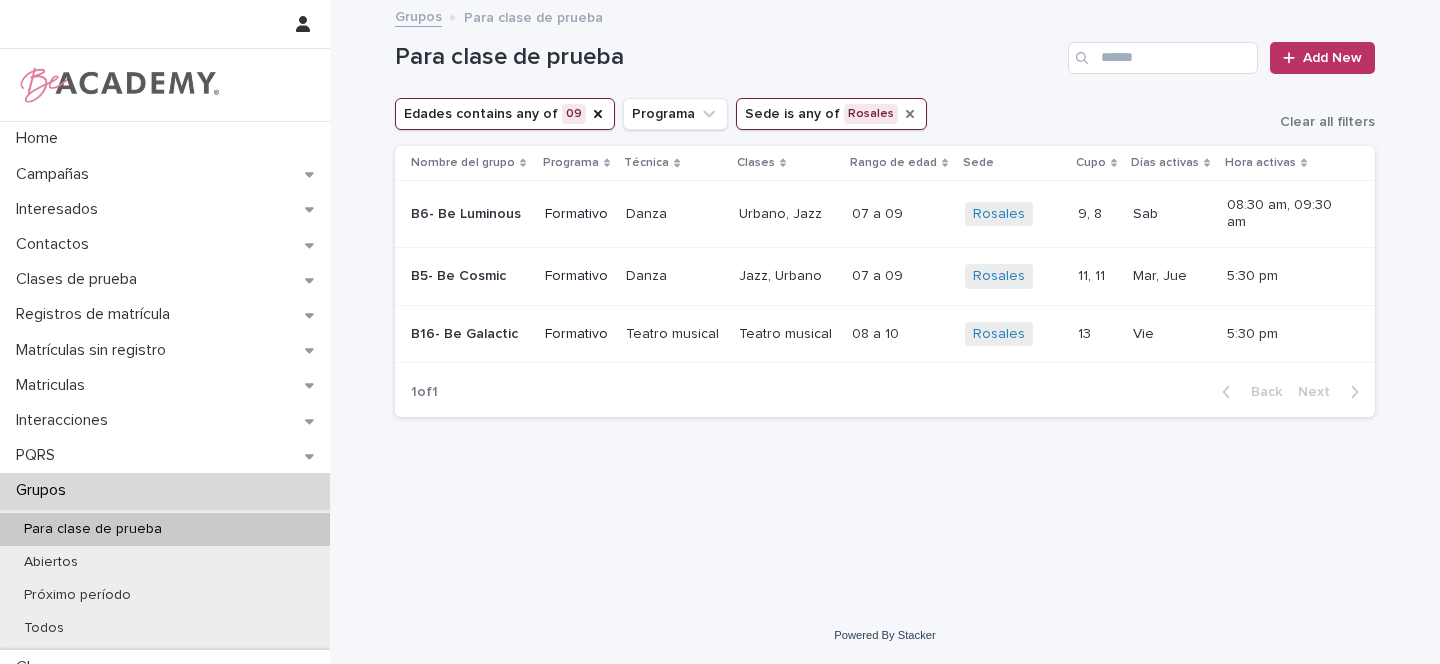 click 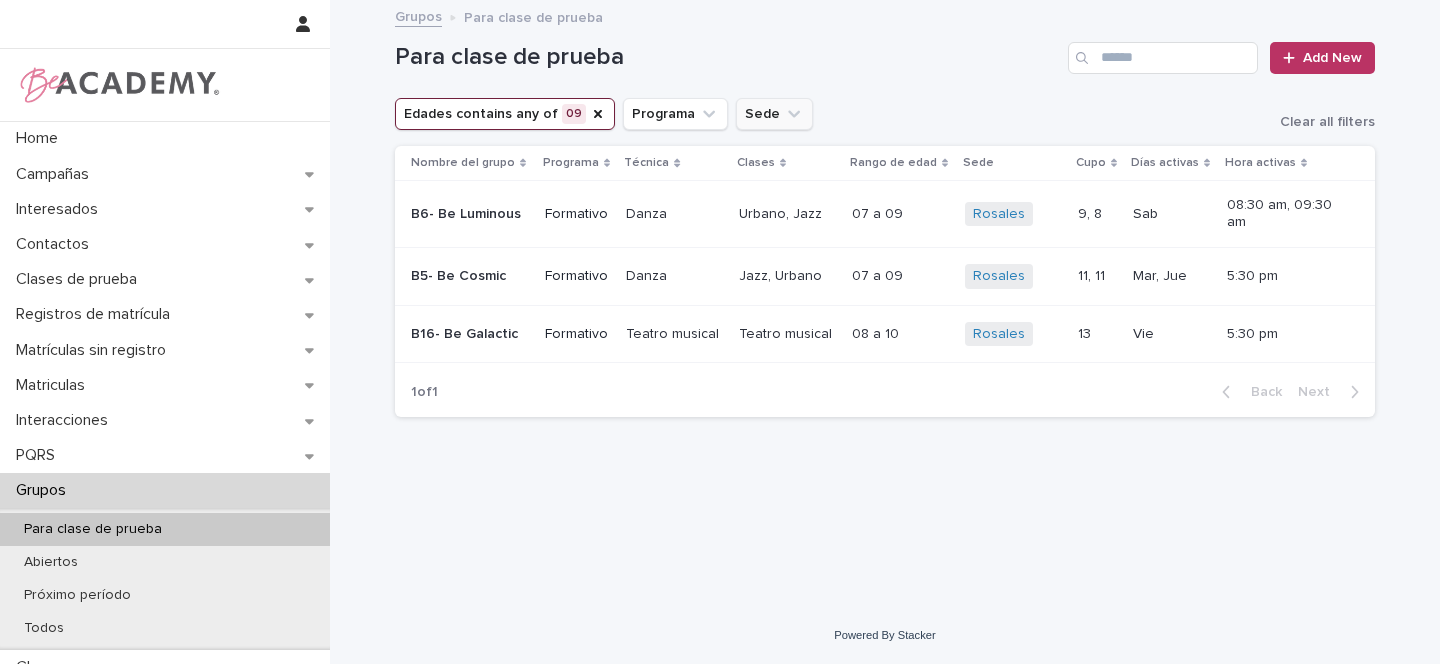 click 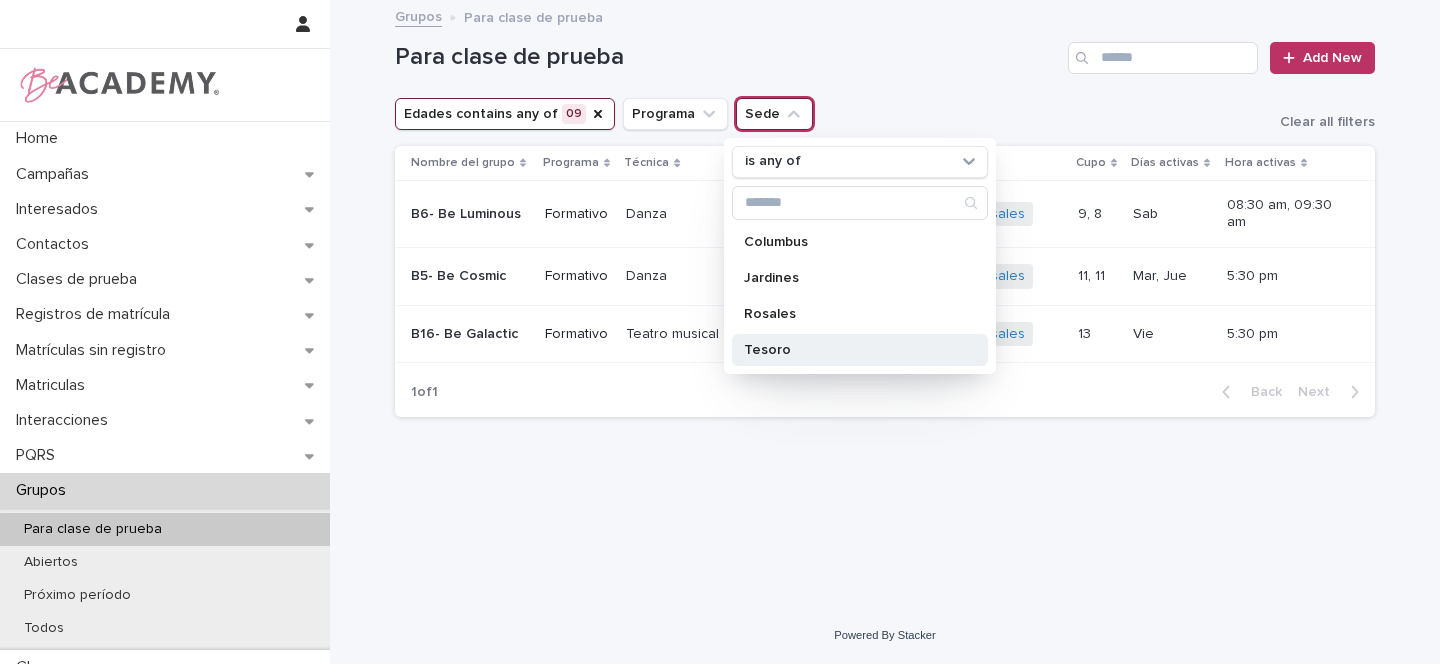 click on "Tesoro" at bounding box center [850, 350] 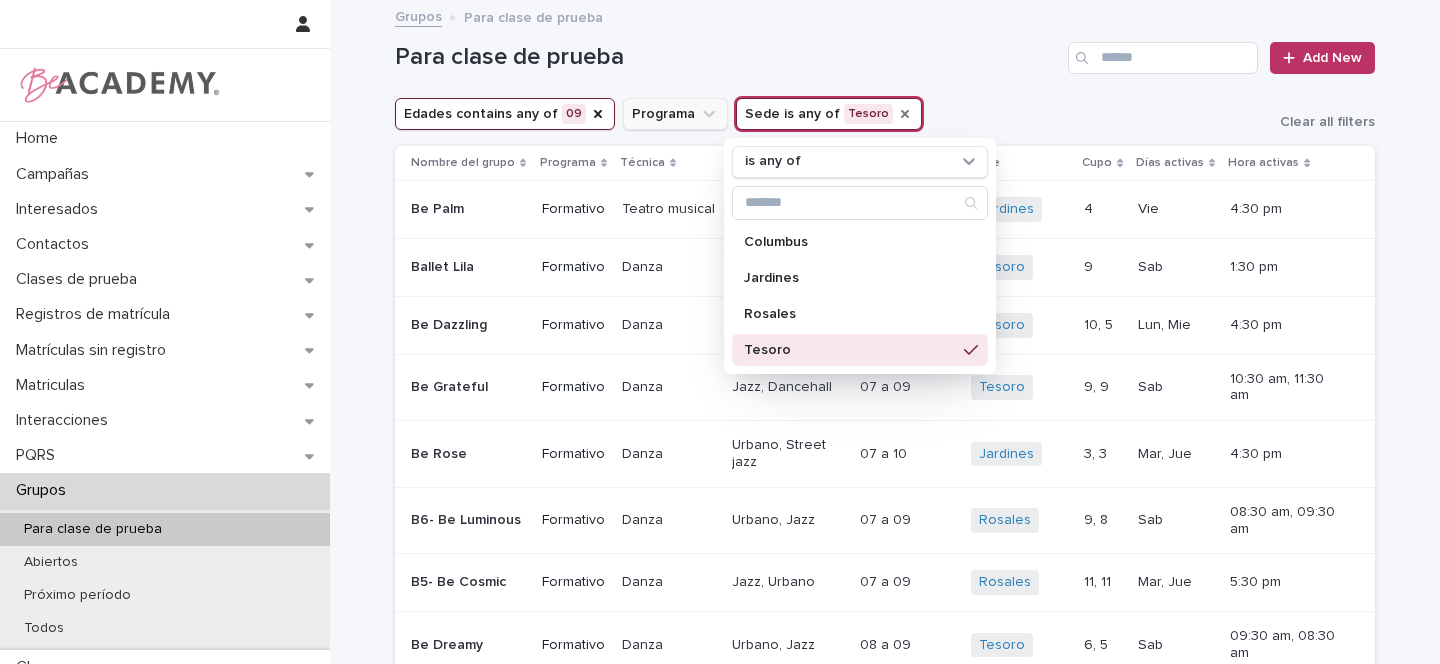 click 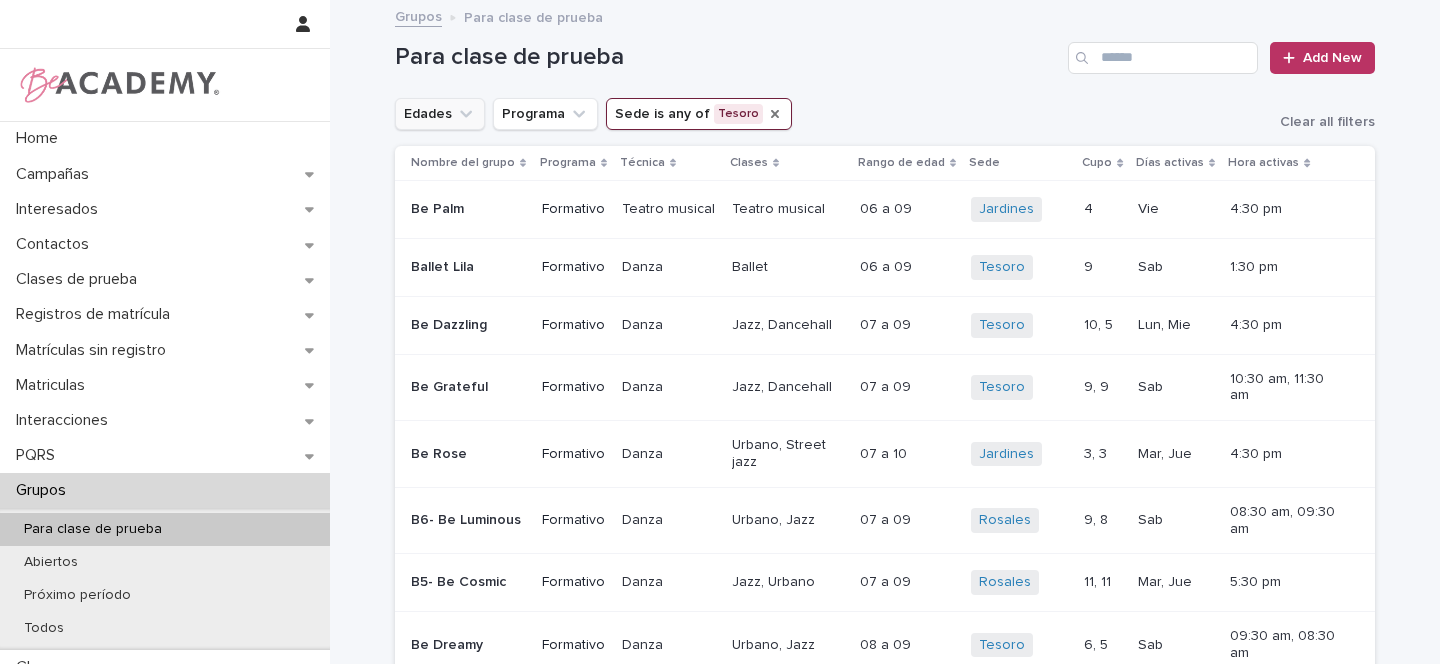 click on "Edades" at bounding box center [440, 114] 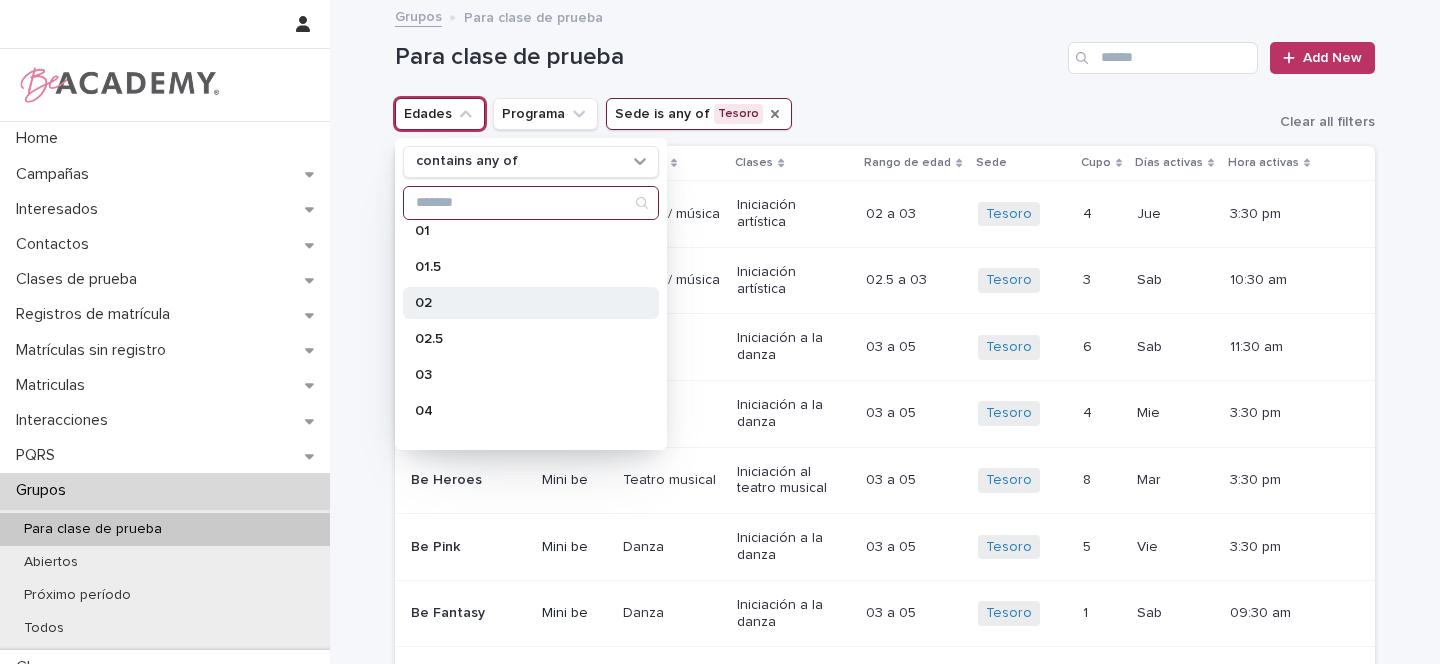 scroll, scrollTop: 0, scrollLeft: 0, axis: both 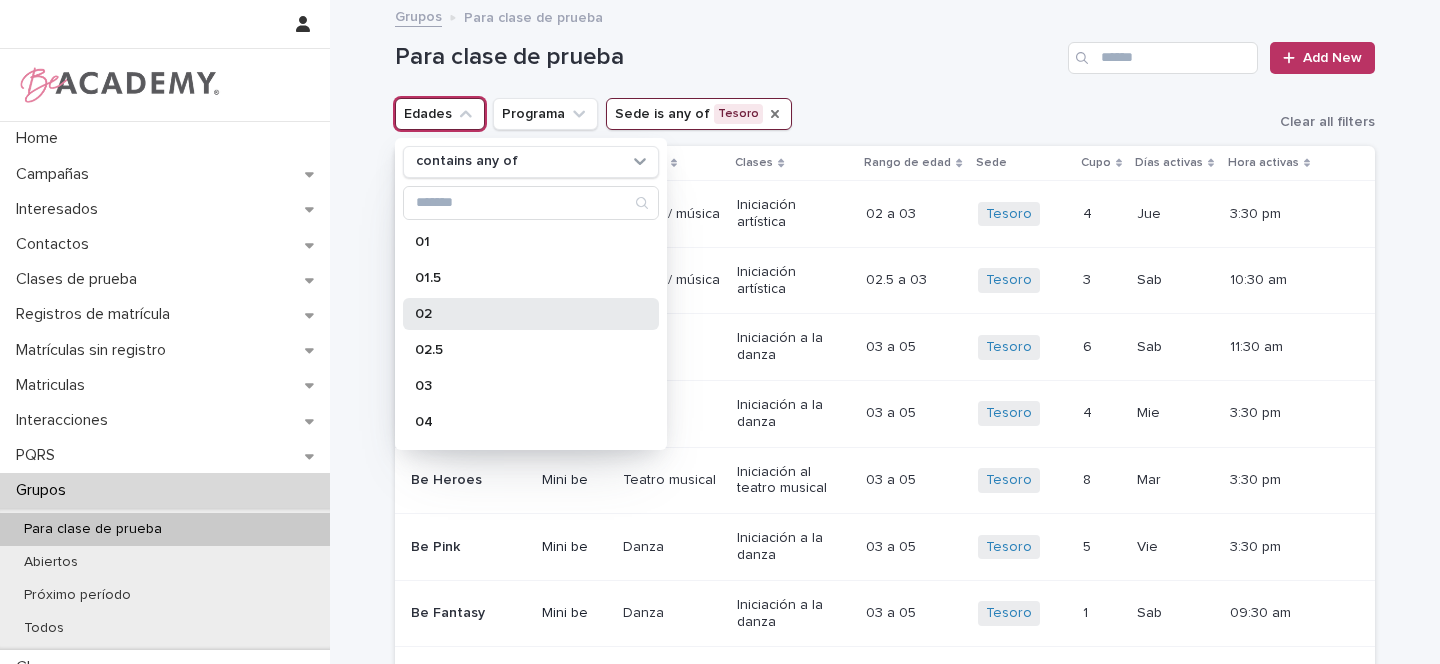 click on "02" at bounding box center [521, 314] 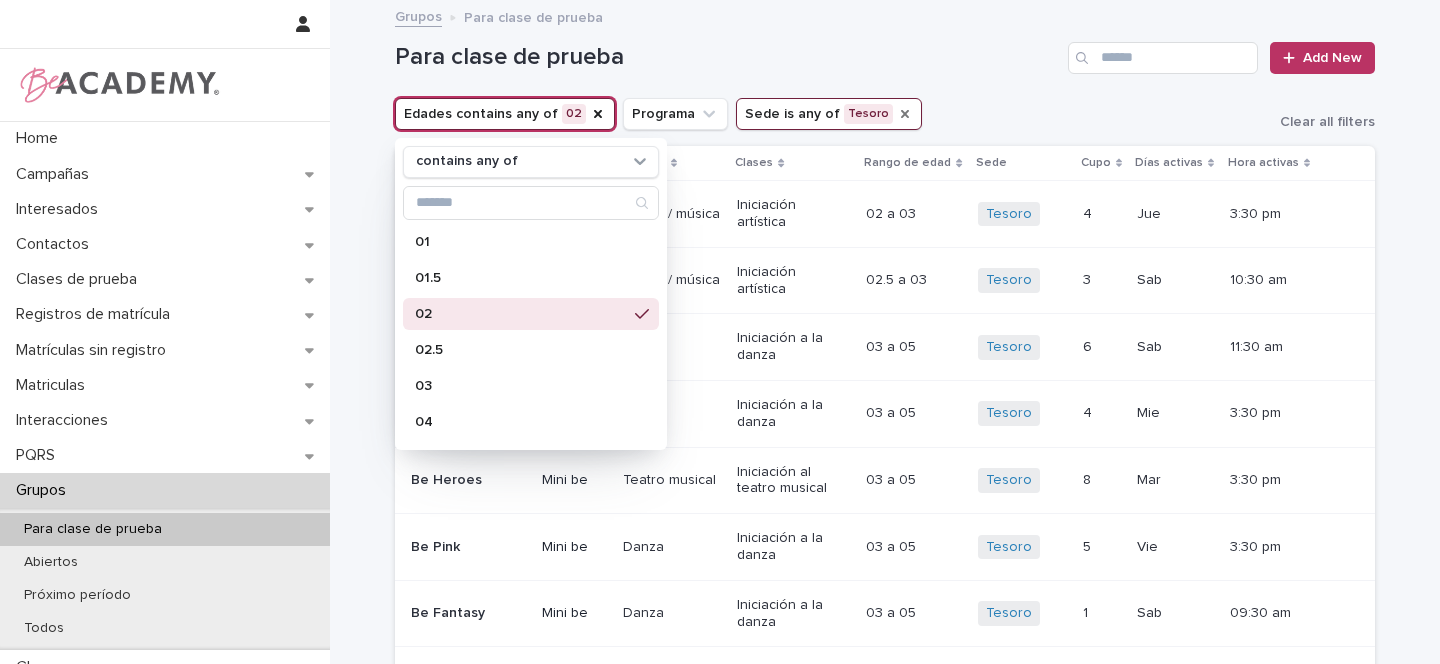 click on "Para clase de prueba Add New" at bounding box center [885, 50] 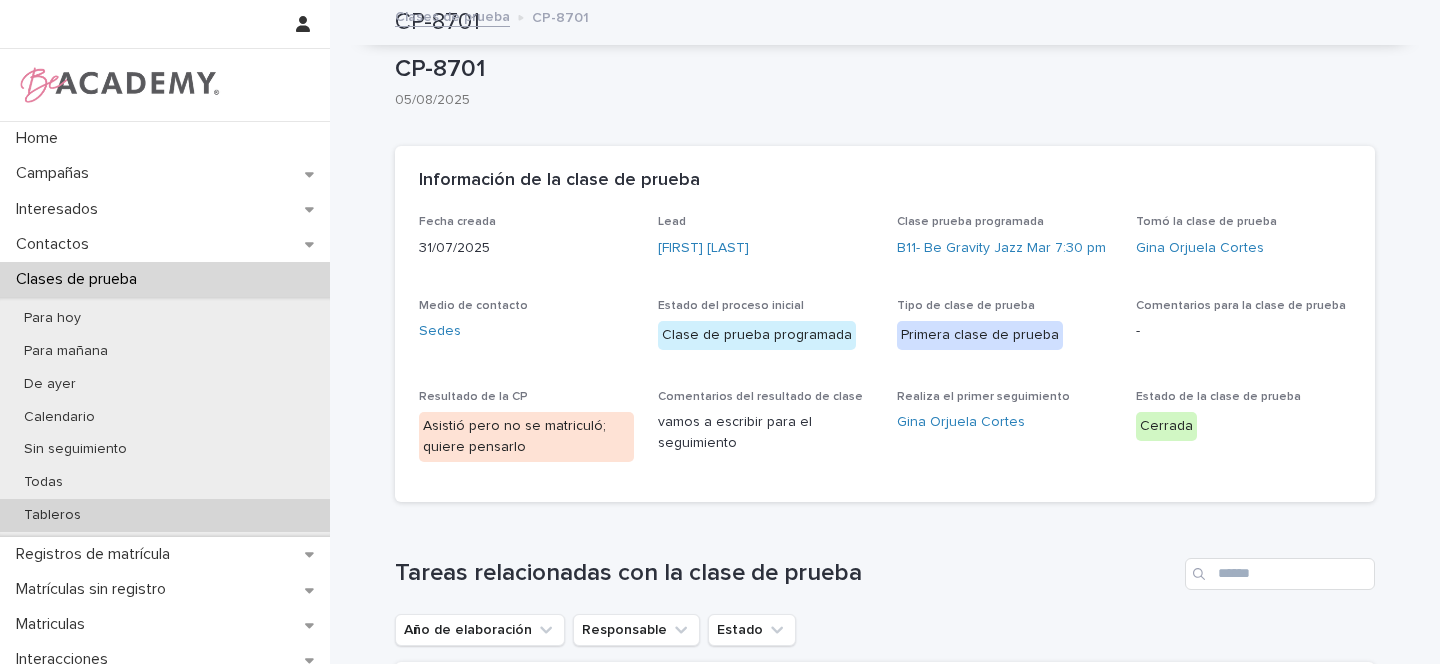 scroll, scrollTop: 0, scrollLeft: 0, axis: both 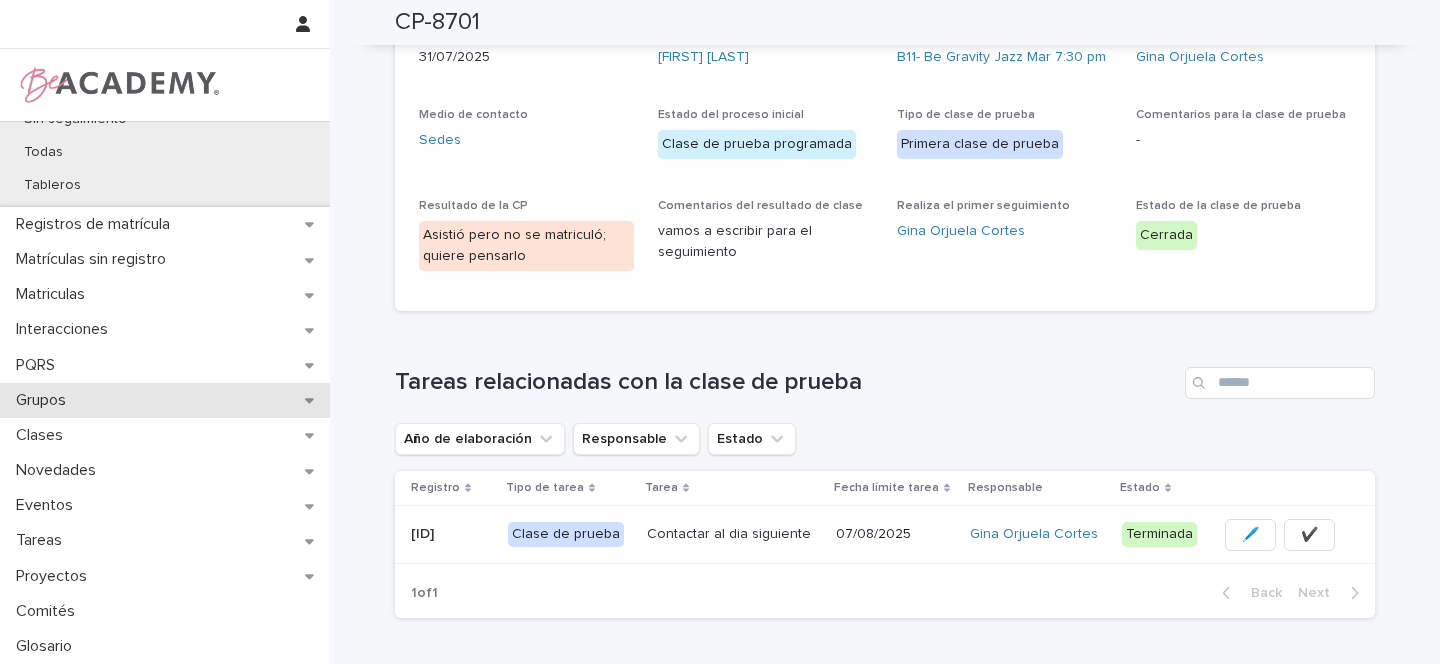 click 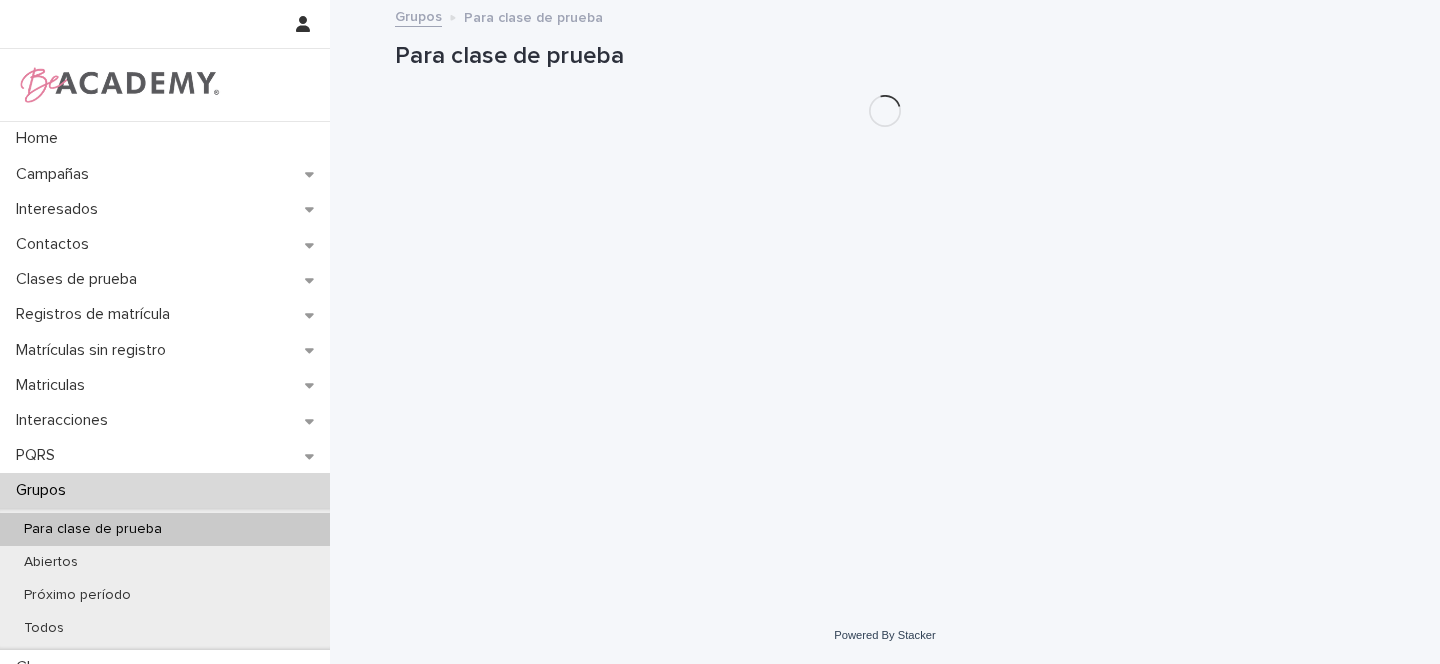 scroll, scrollTop: 0, scrollLeft: 0, axis: both 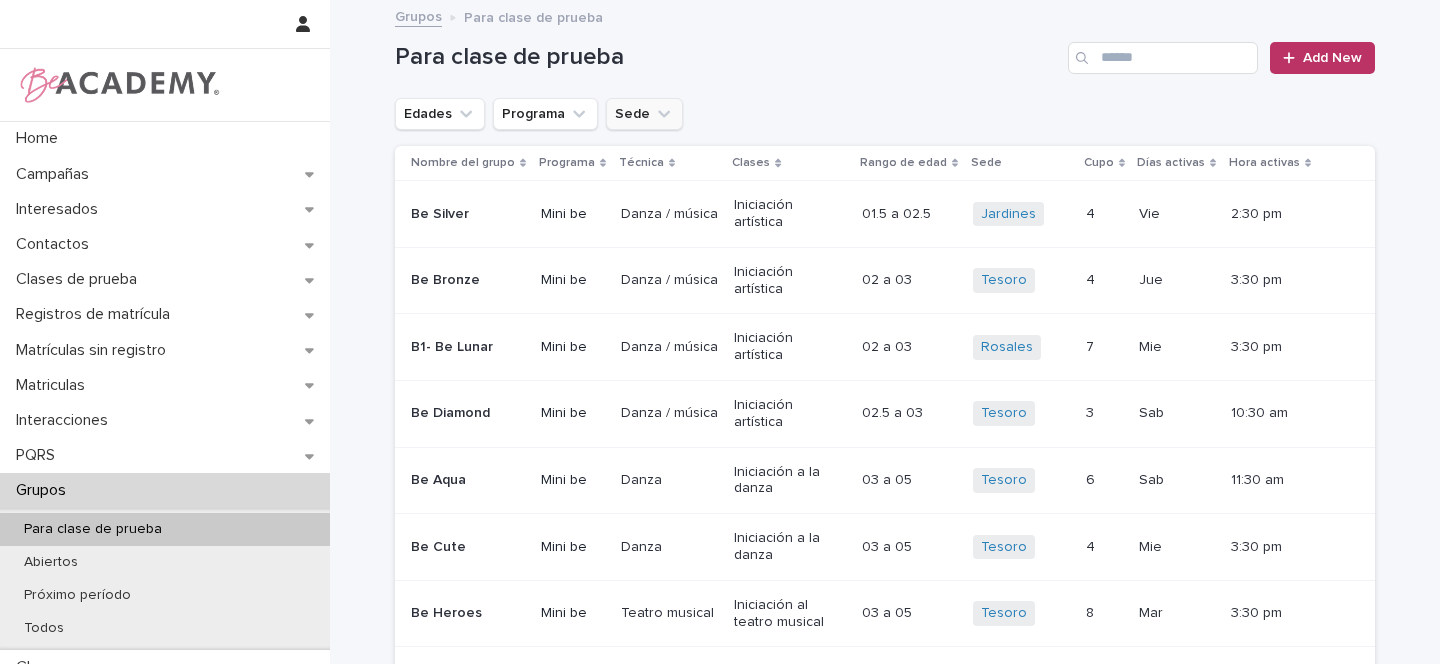 click 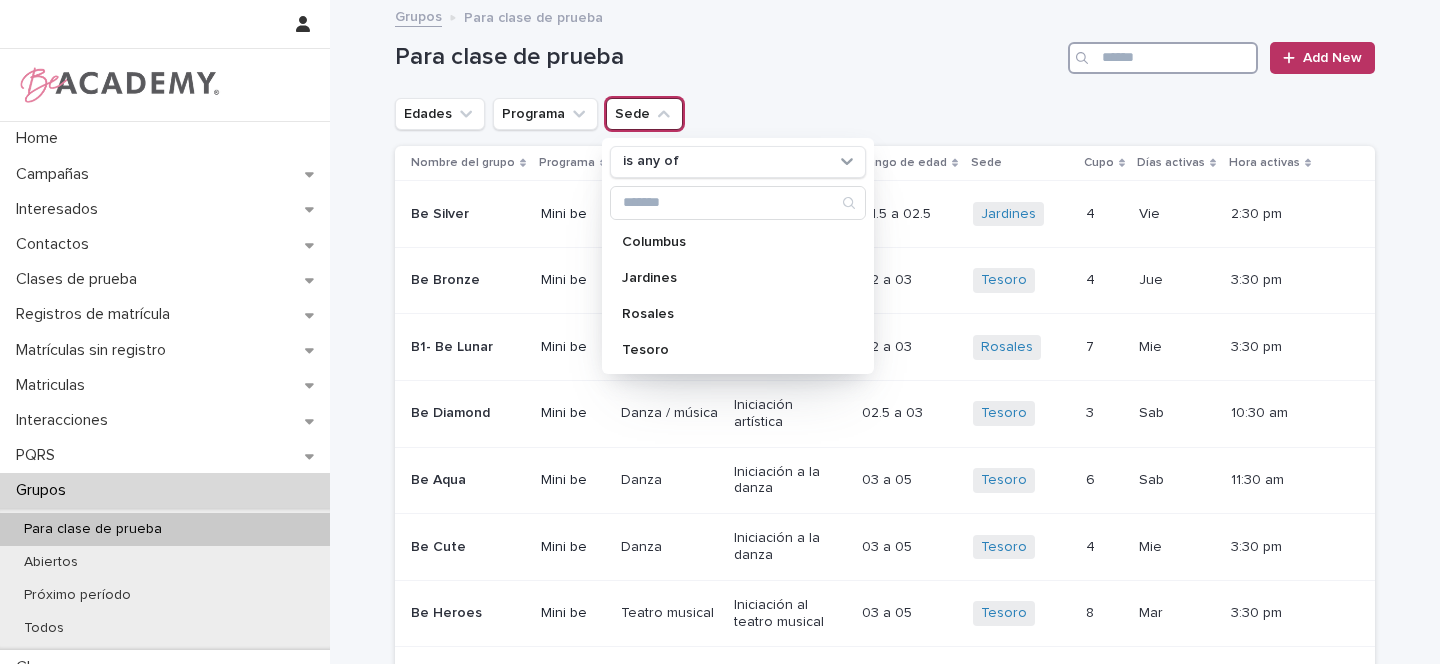 click at bounding box center (1163, 58) 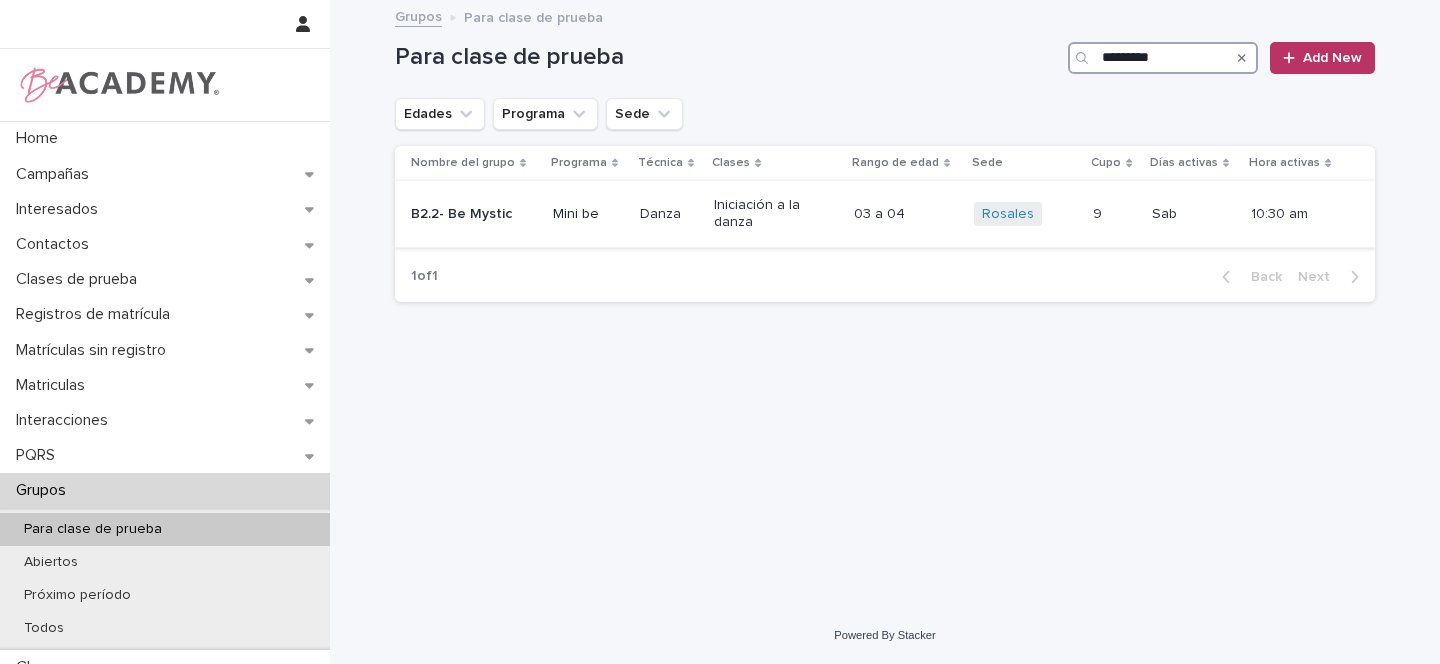 type on "*********" 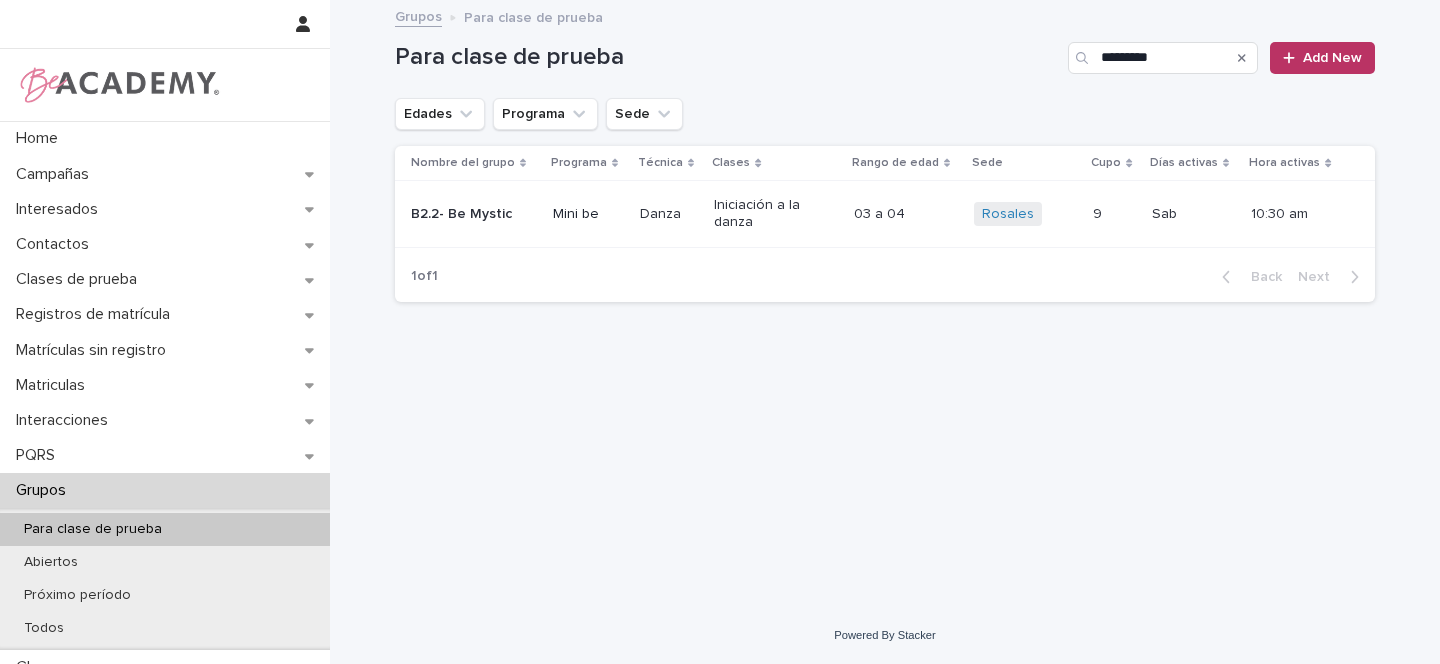 click on "B2.2- Be Mystic" at bounding box center [474, 214] 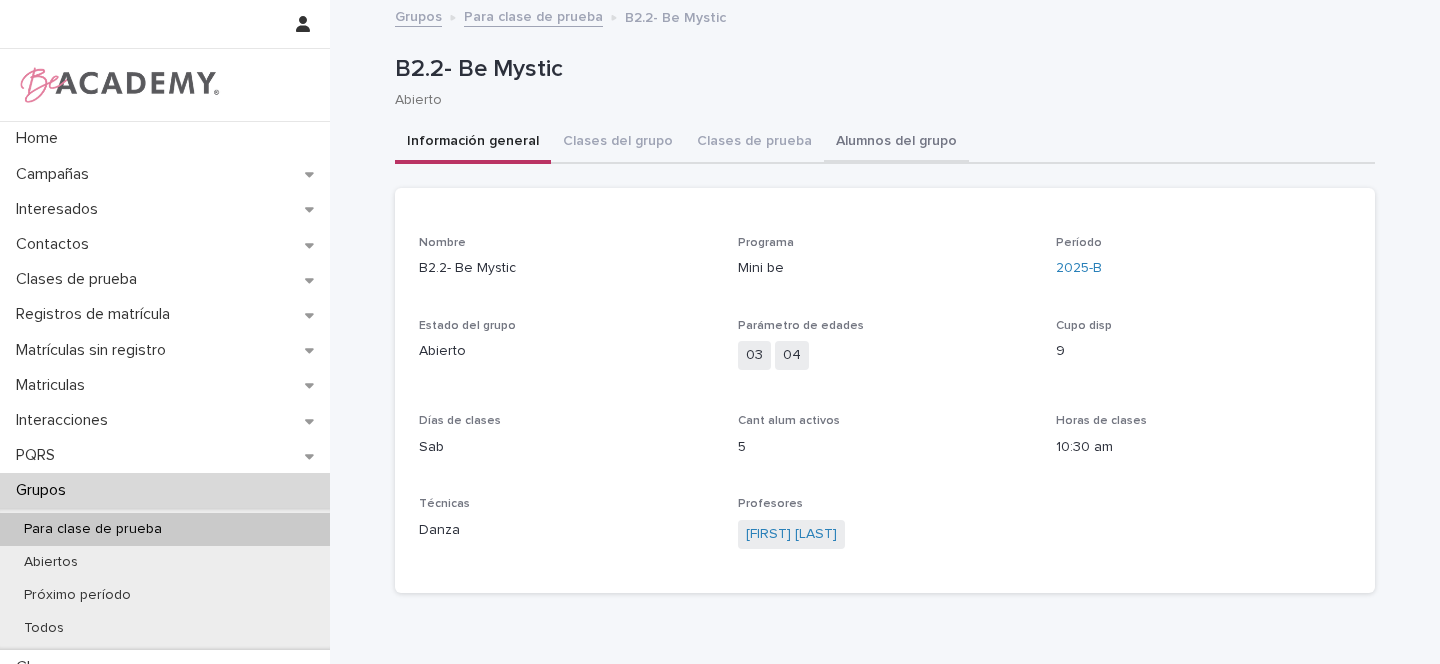 click on "Alumnos del grupo" at bounding box center (896, 143) 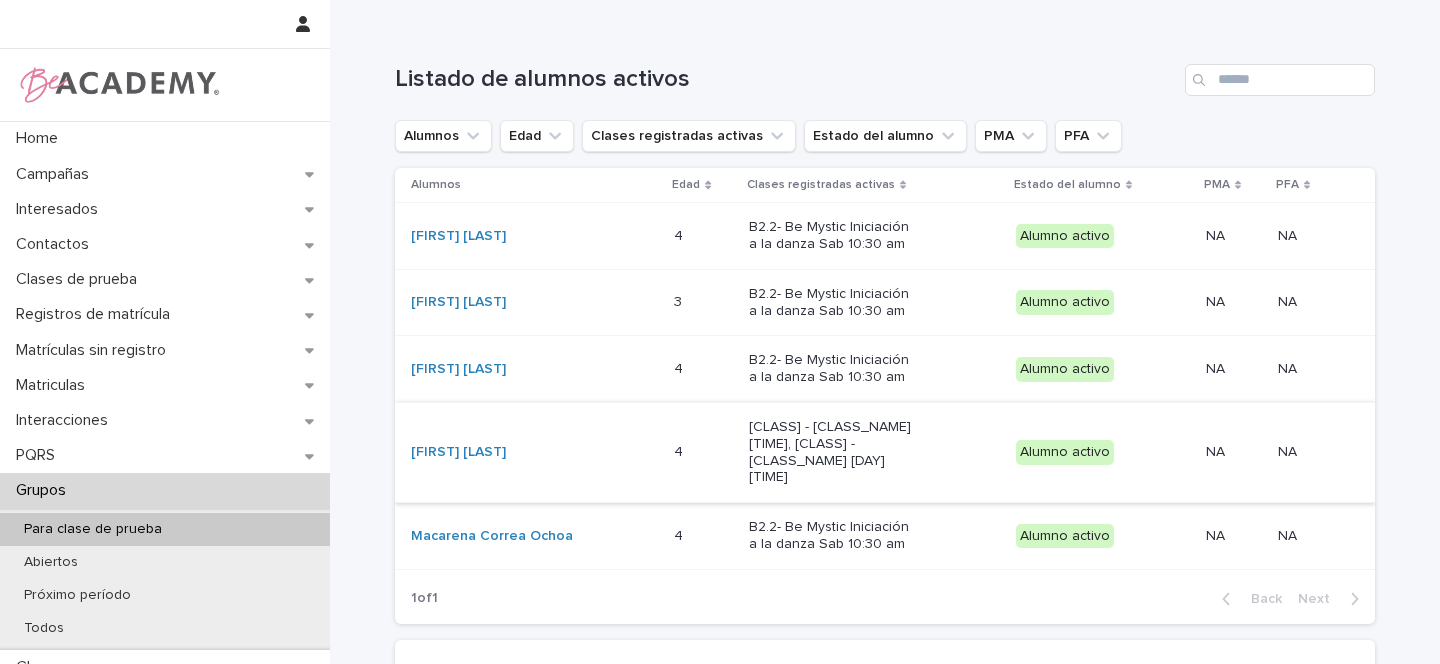 scroll, scrollTop: 184, scrollLeft: 0, axis: vertical 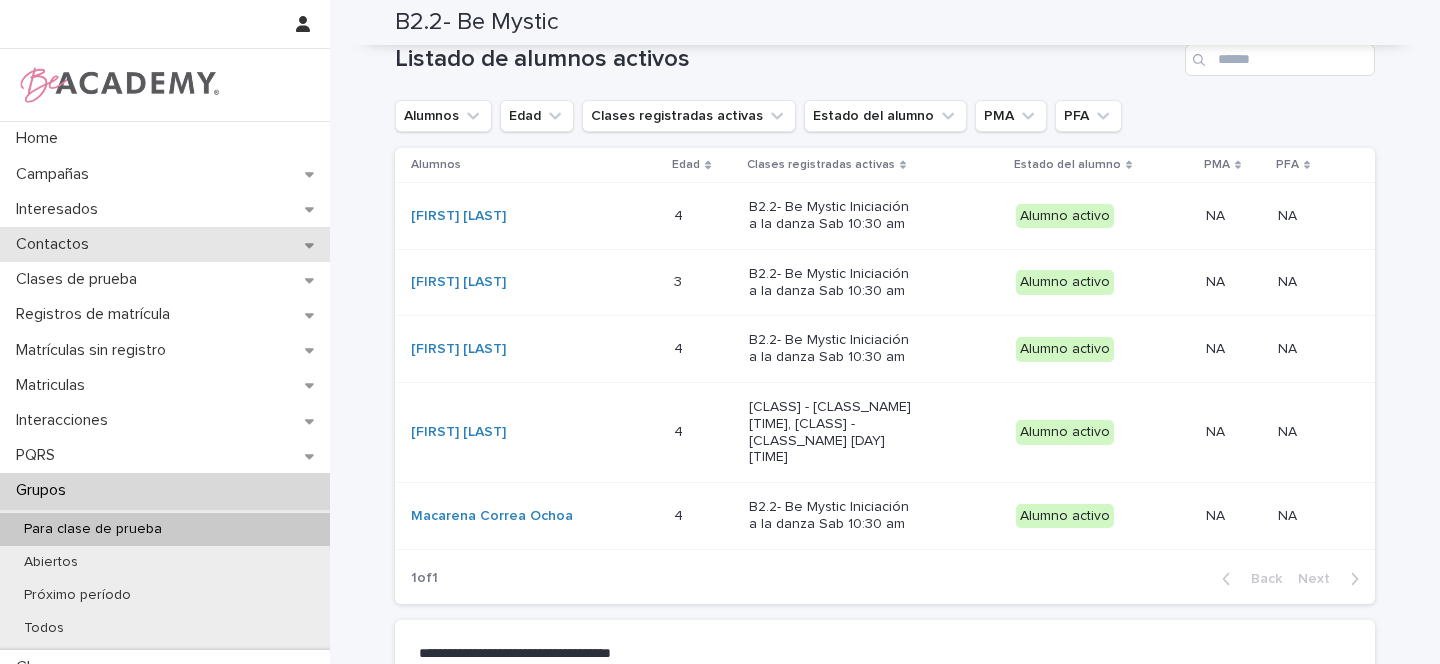 click 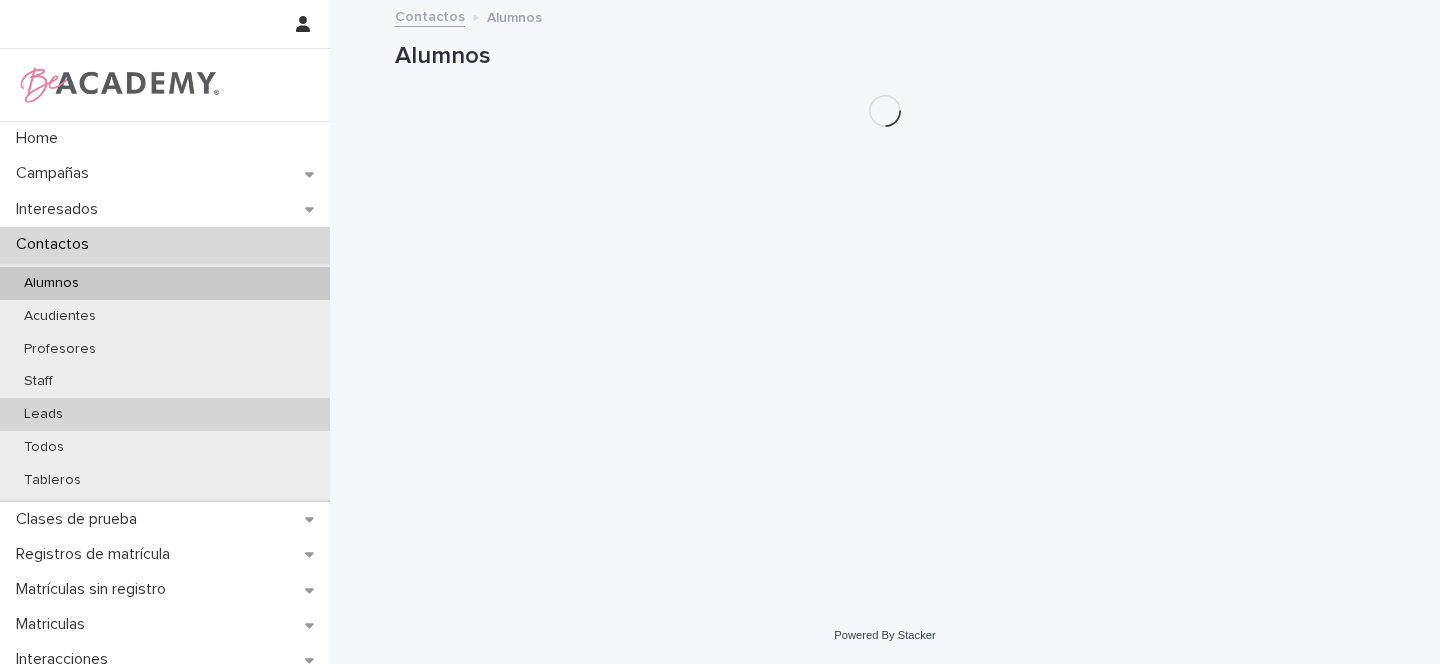 scroll, scrollTop: 0, scrollLeft: 0, axis: both 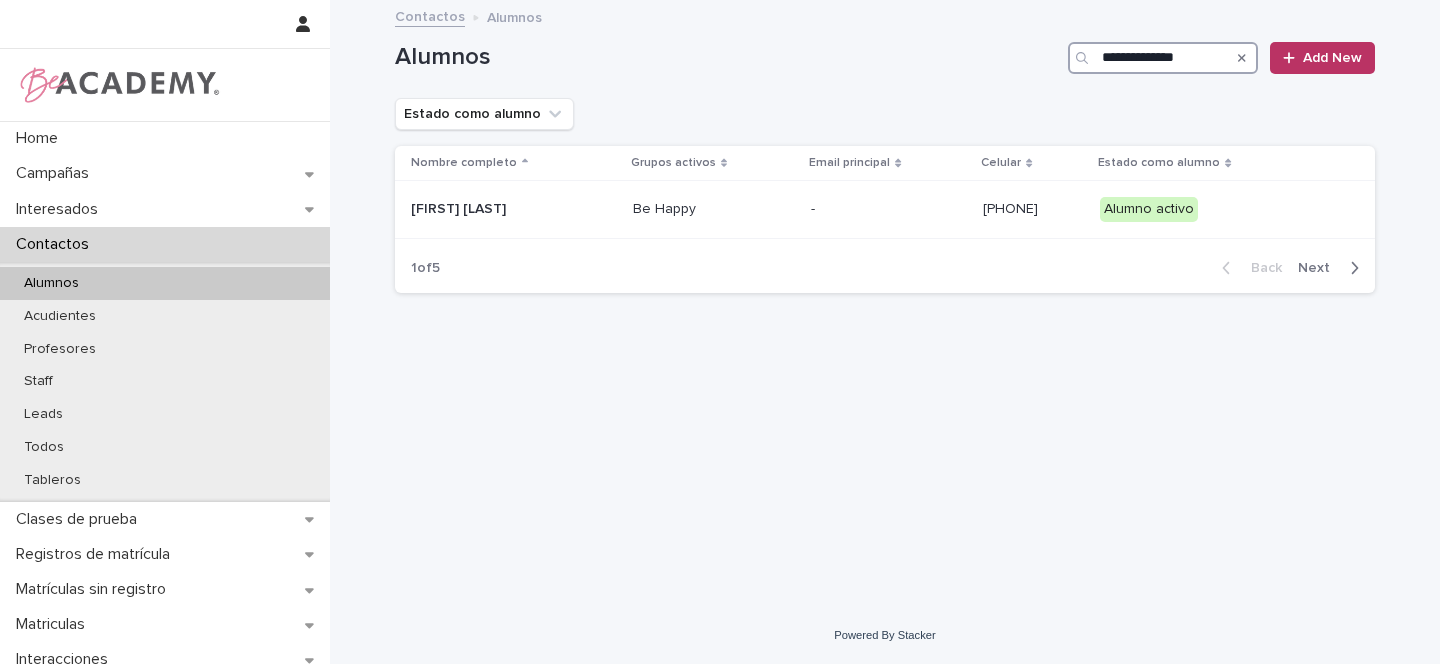 click on "**********" at bounding box center [1163, 58] 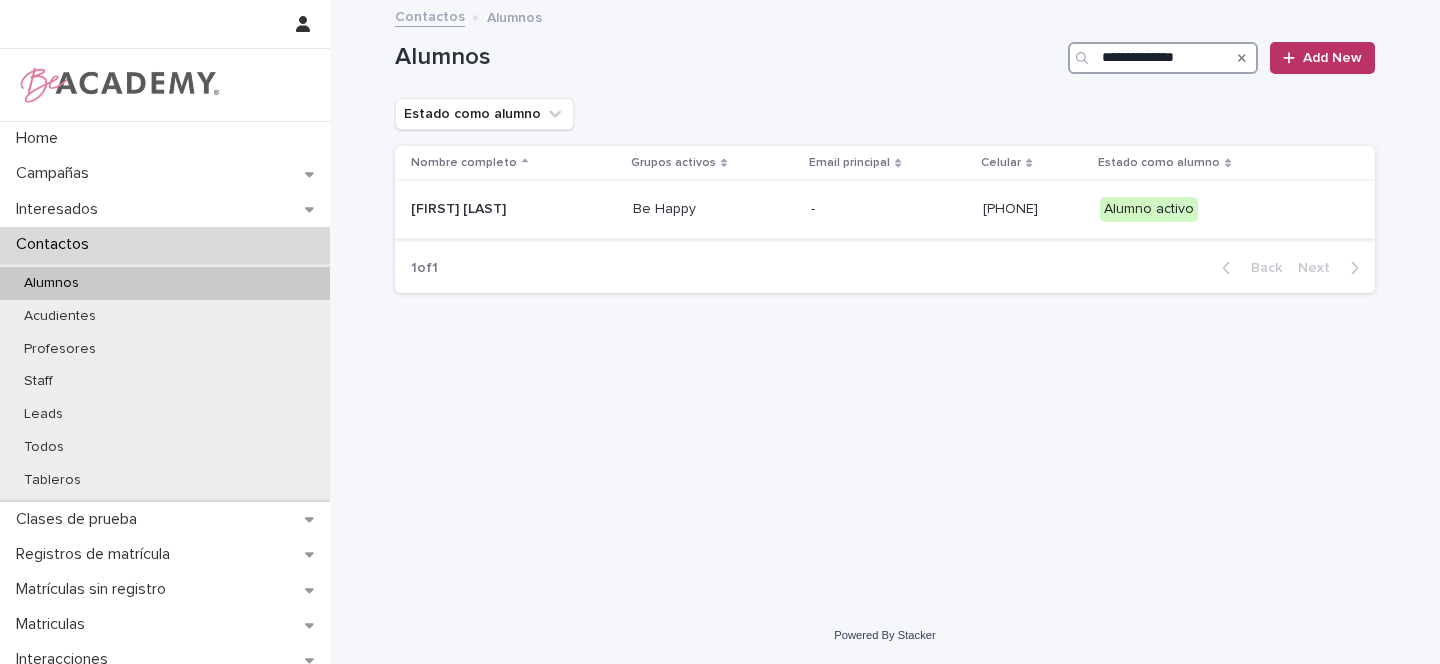 type on "**********" 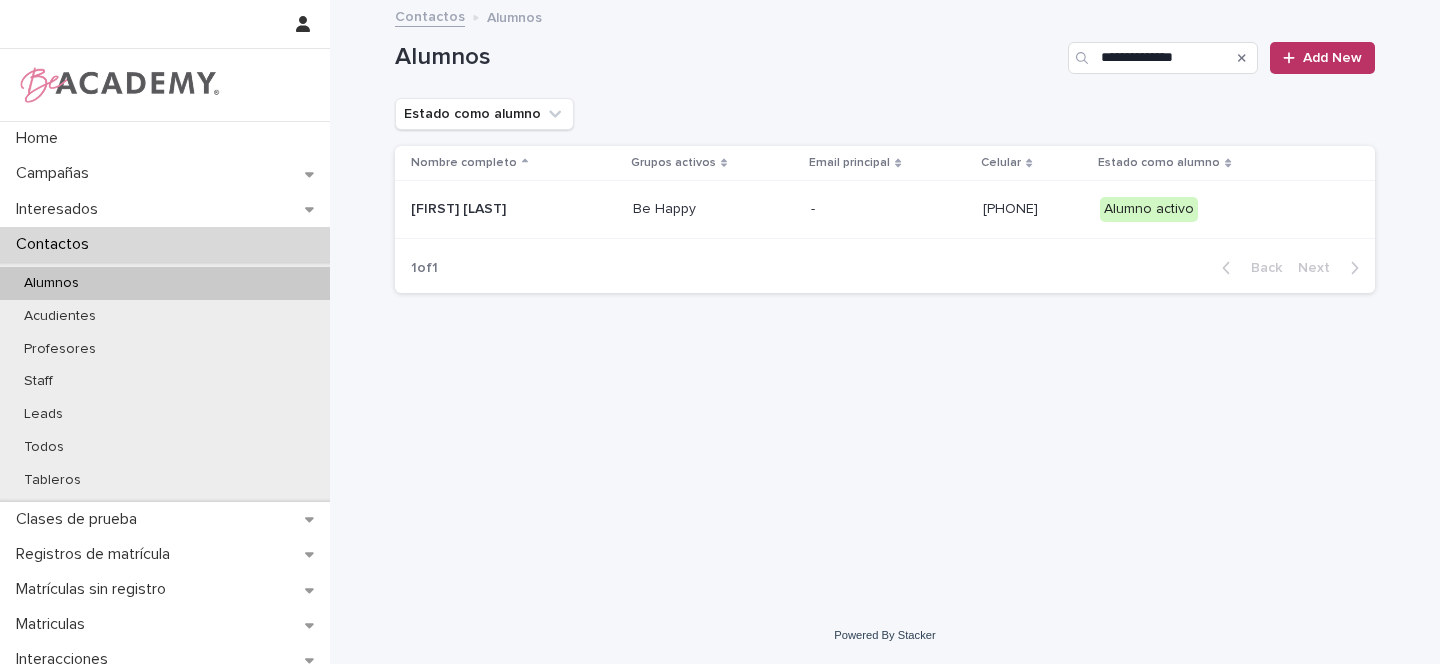 click on "[FIRST] [LAST]" at bounding box center [511, 209] 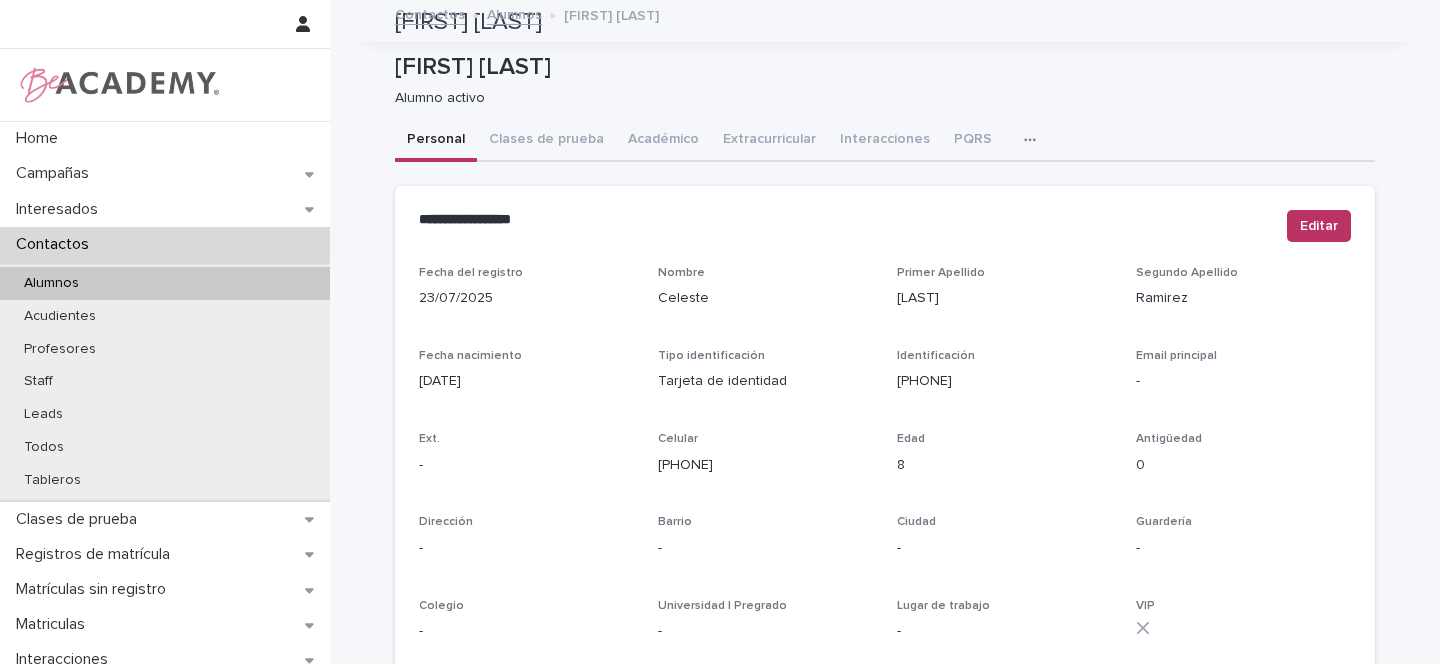 scroll, scrollTop: 0, scrollLeft: 0, axis: both 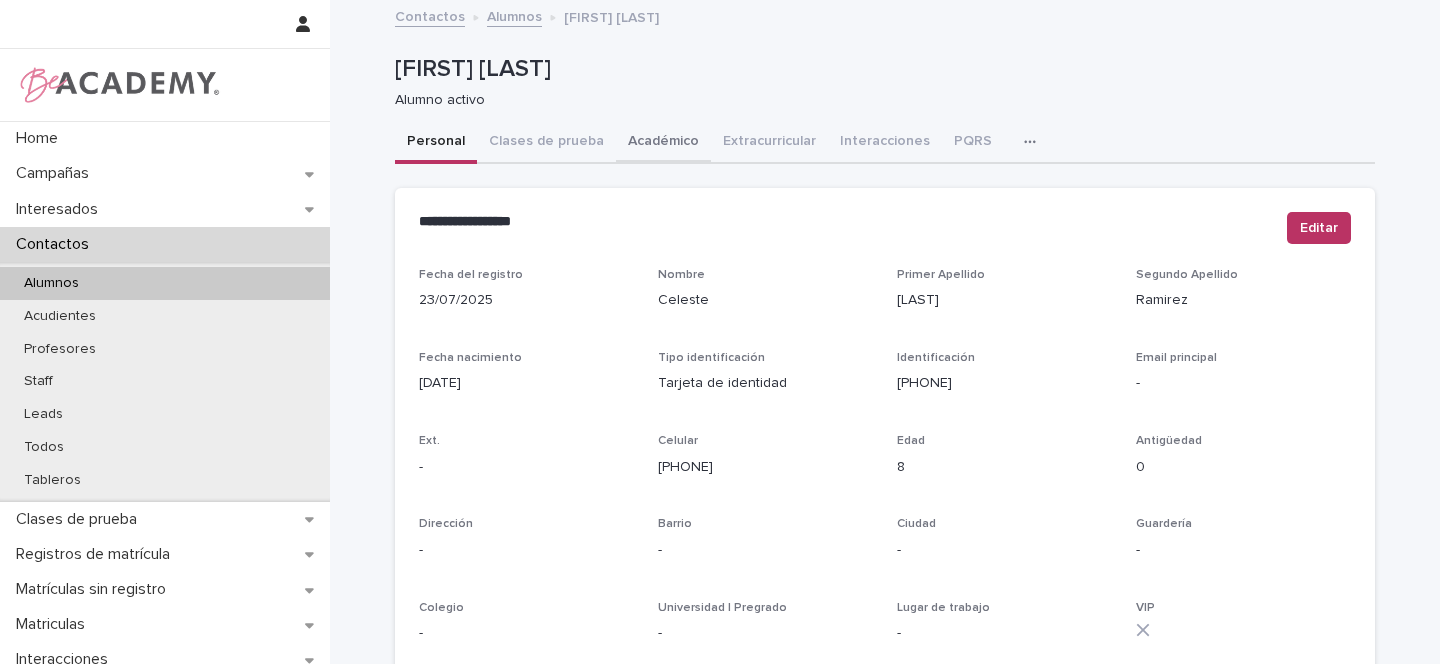 click on "Académico" at bounding box center (663, 143) 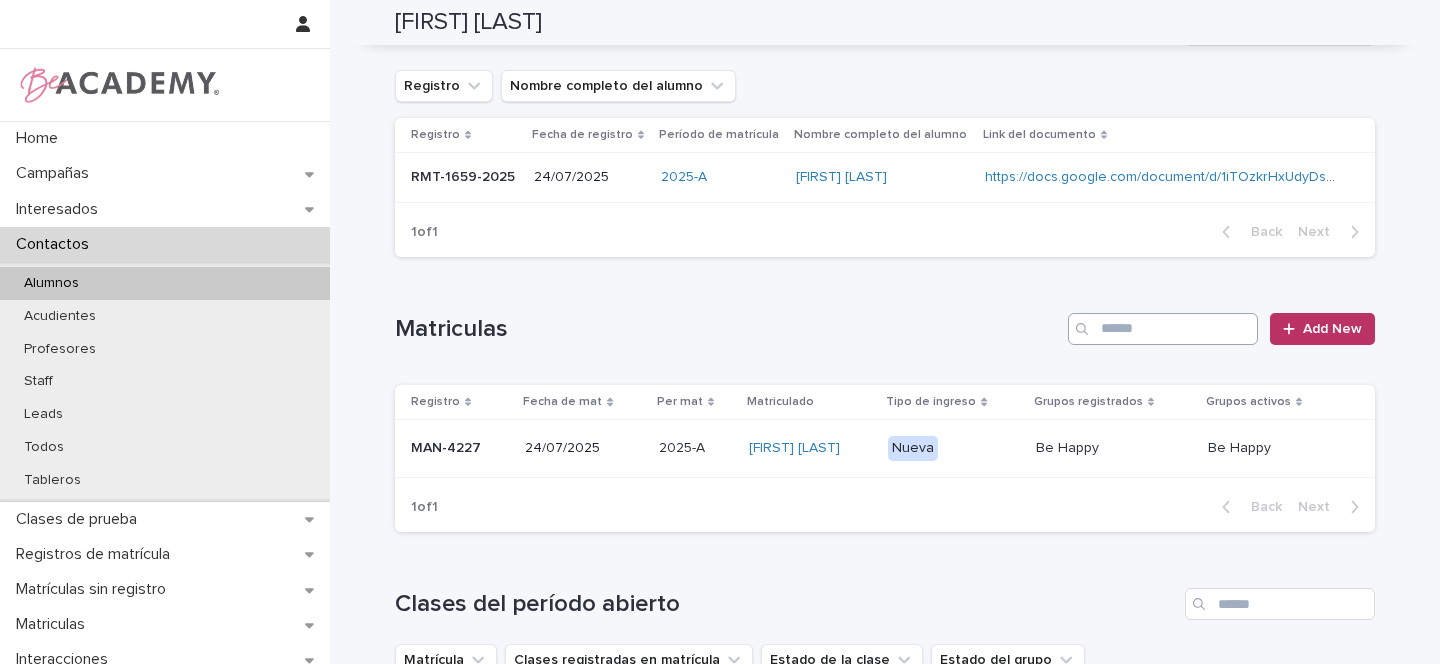 scroll, scrollTop: 0, scrollLeft: 0, axis: both 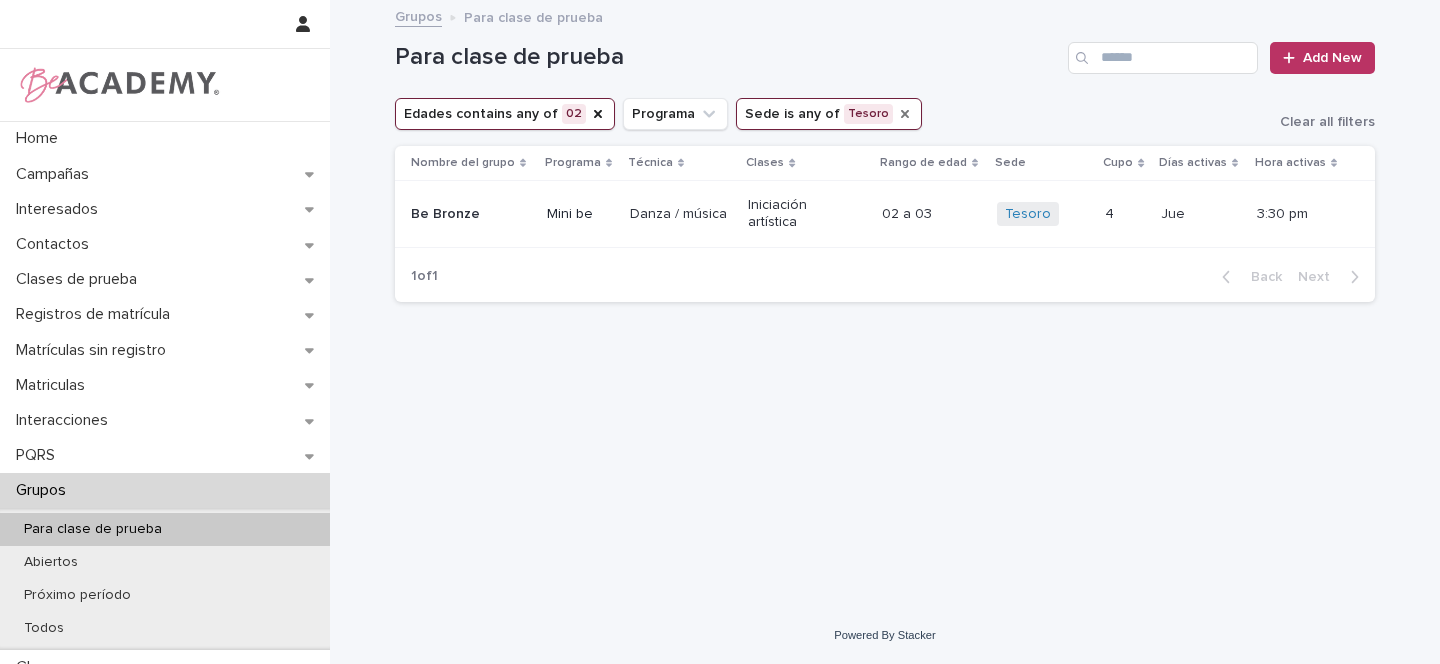 click 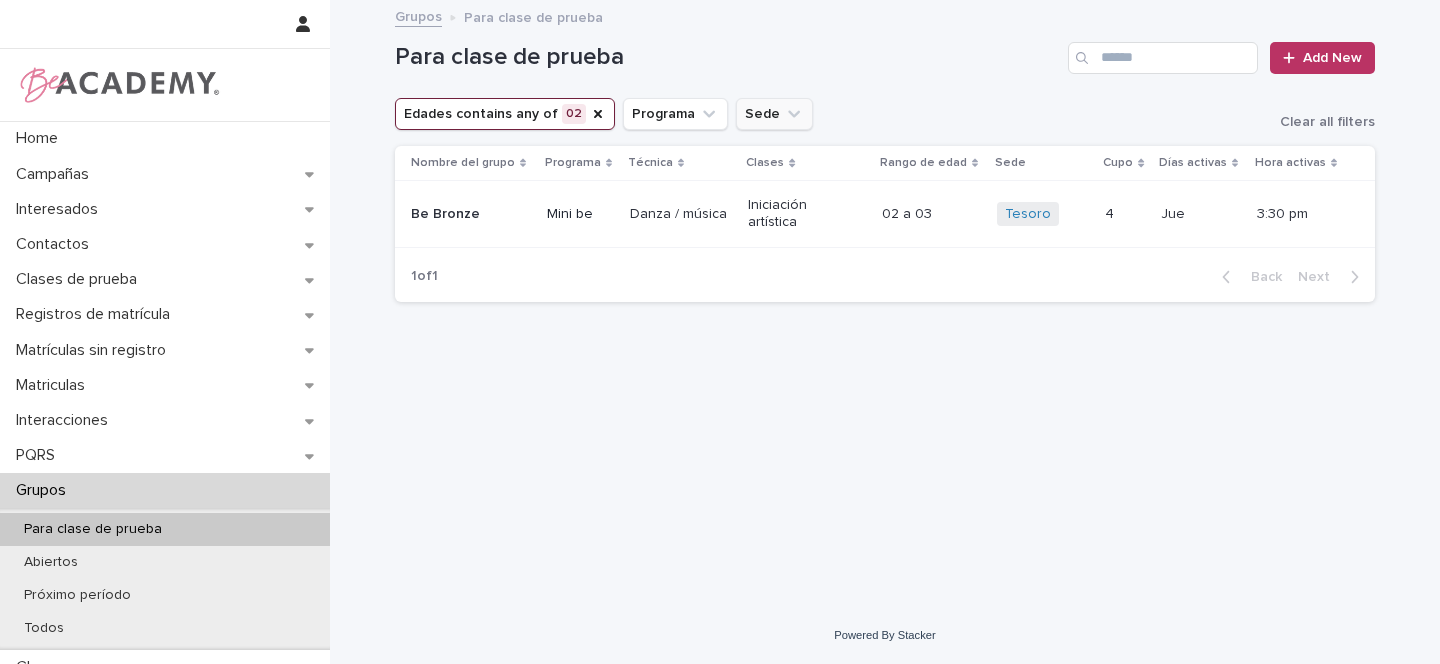 click 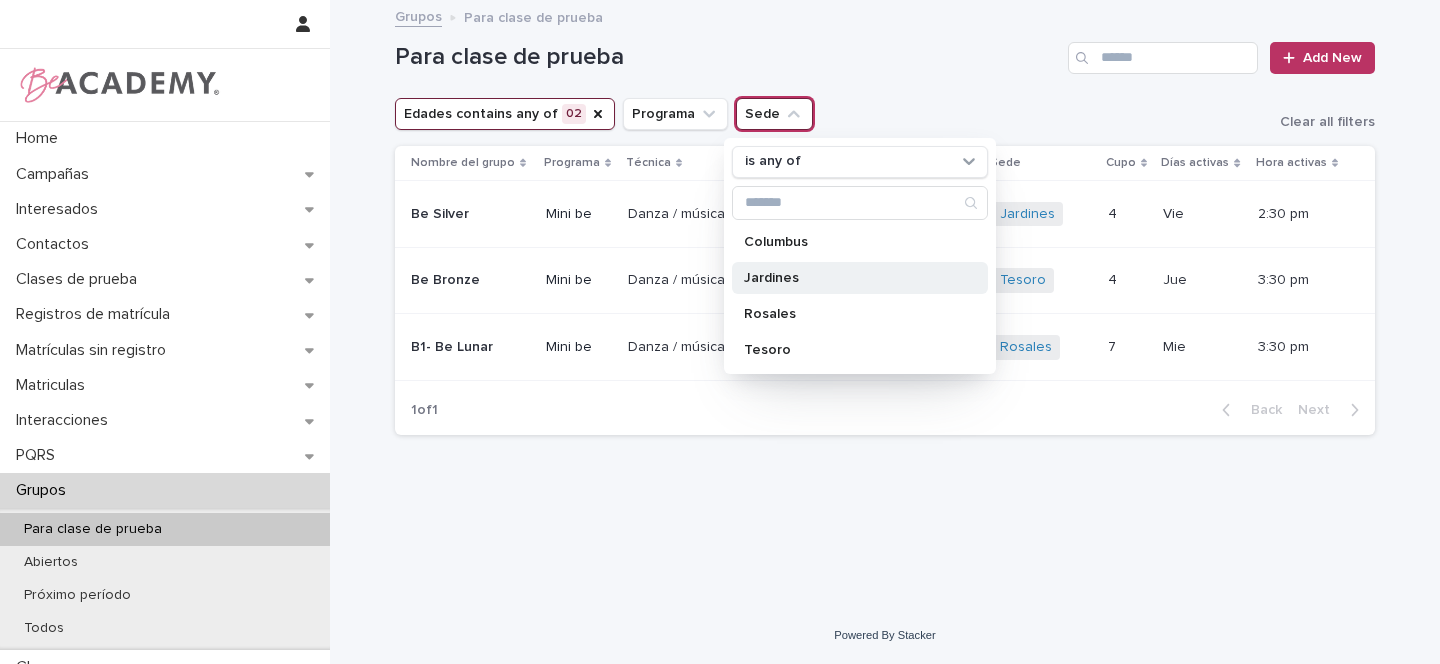 click on "Jardines" at bounding box center (850, 278) 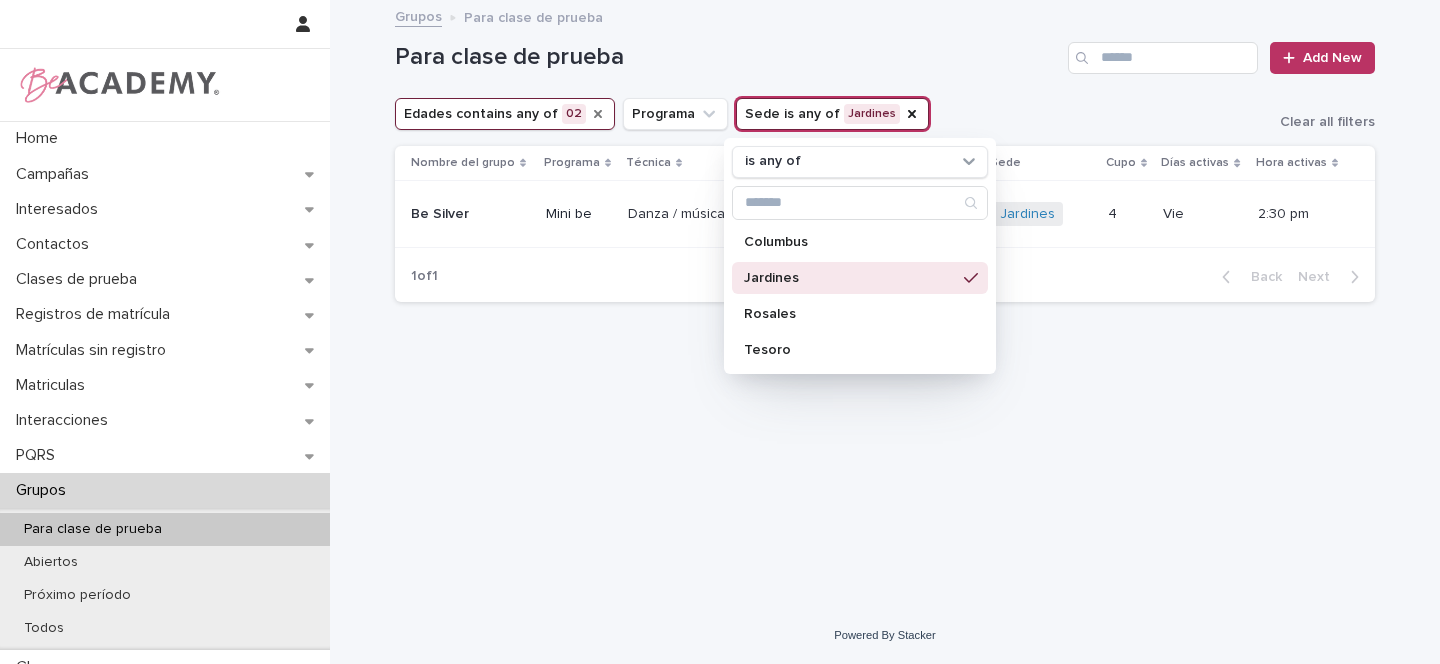 click 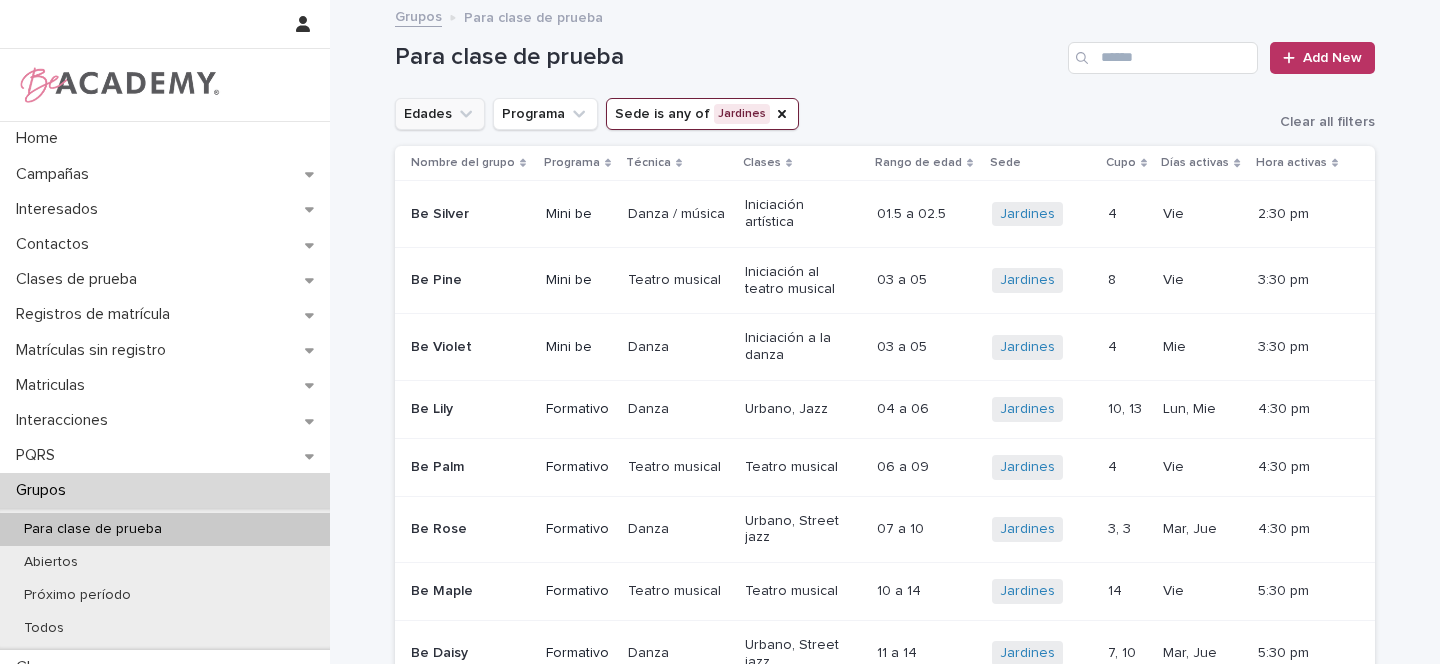 click 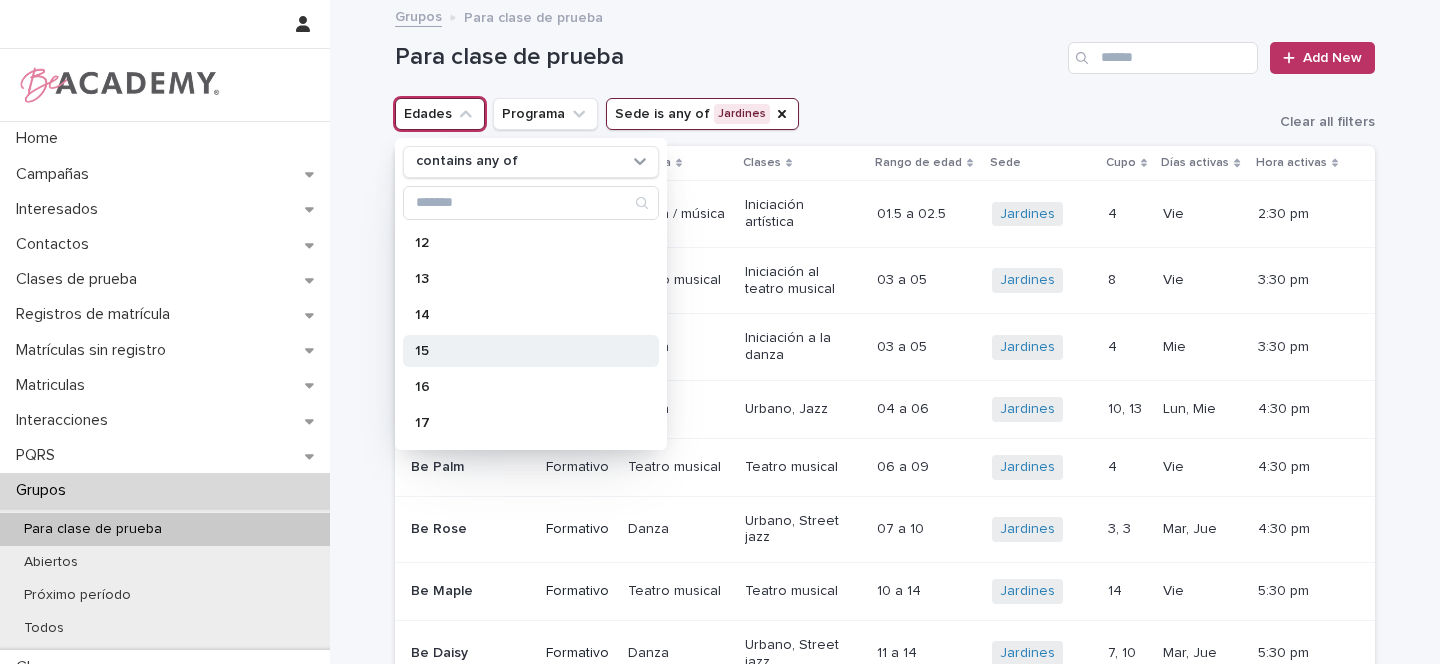 scroll, scrollTop: 500, scrollLeft: 0, axis: vertical 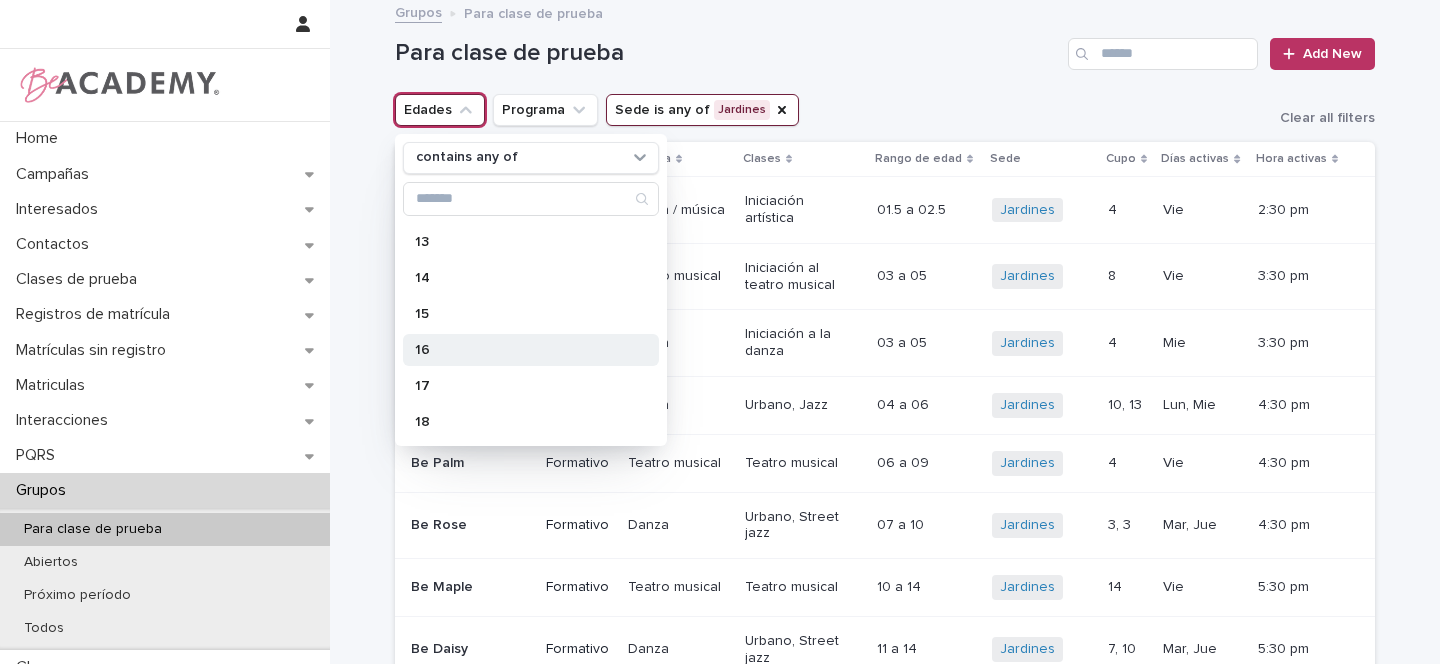click on "16" at bounding box center [521, 350] 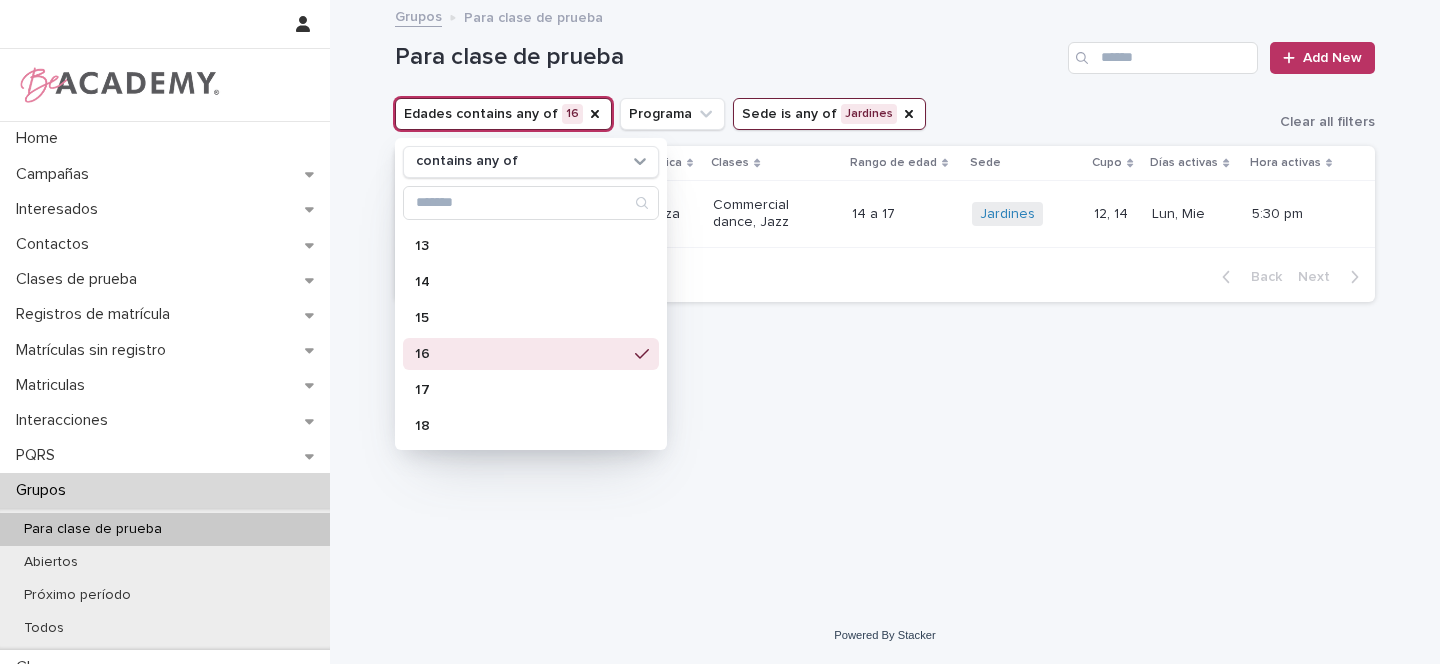 scroll, scrollTop: 0, scrollLeft: 0, axis: both 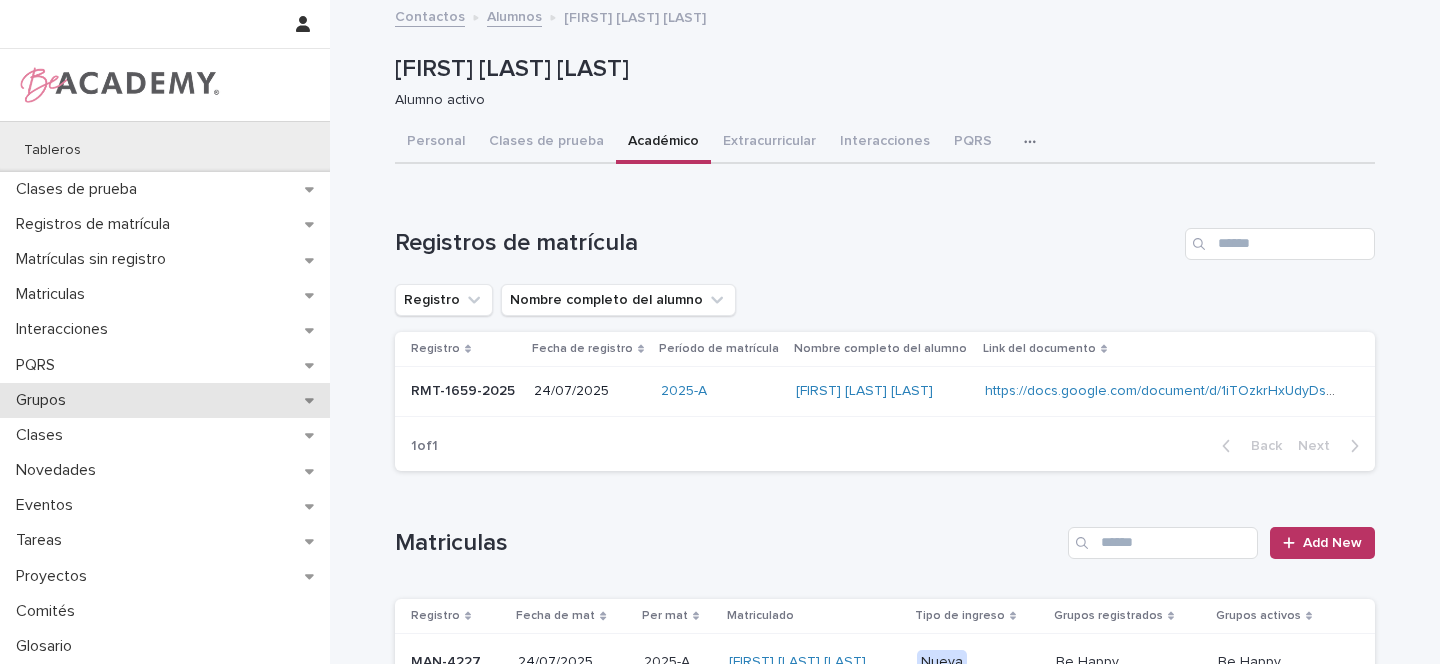 click on "Grupos" at bounding box center (165, 400) 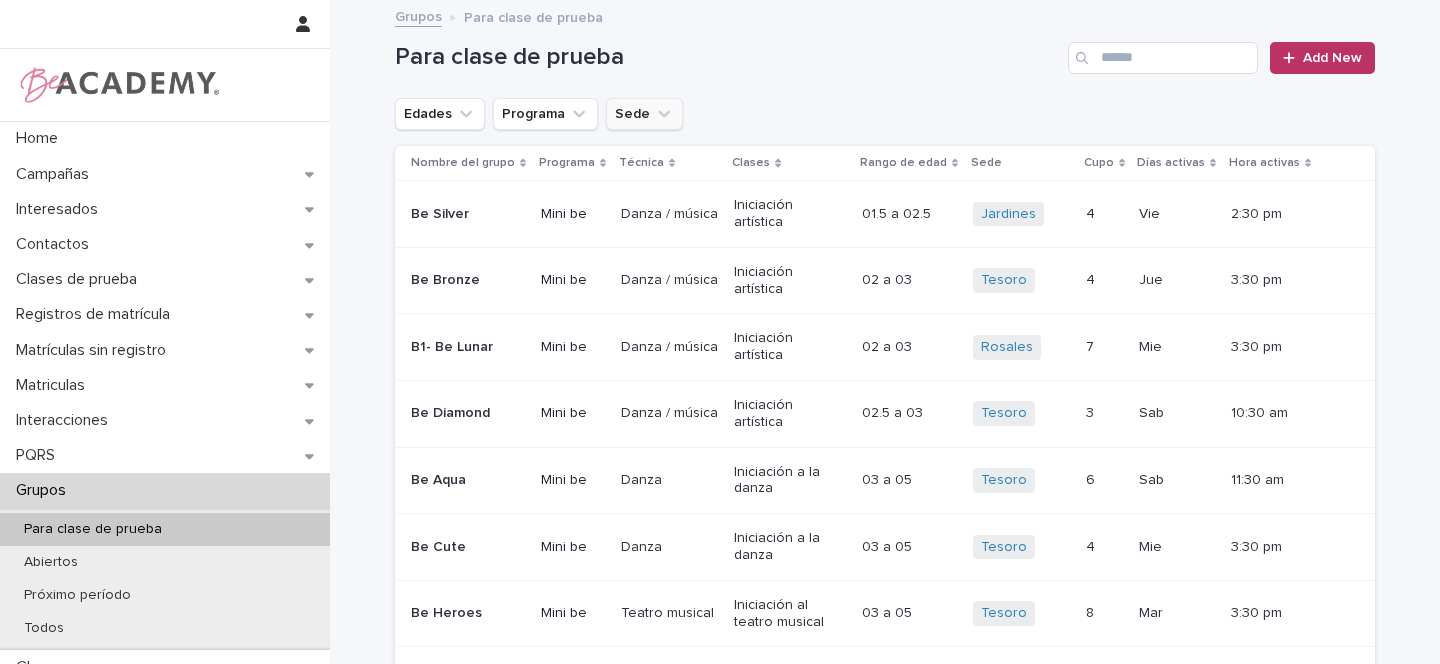 click 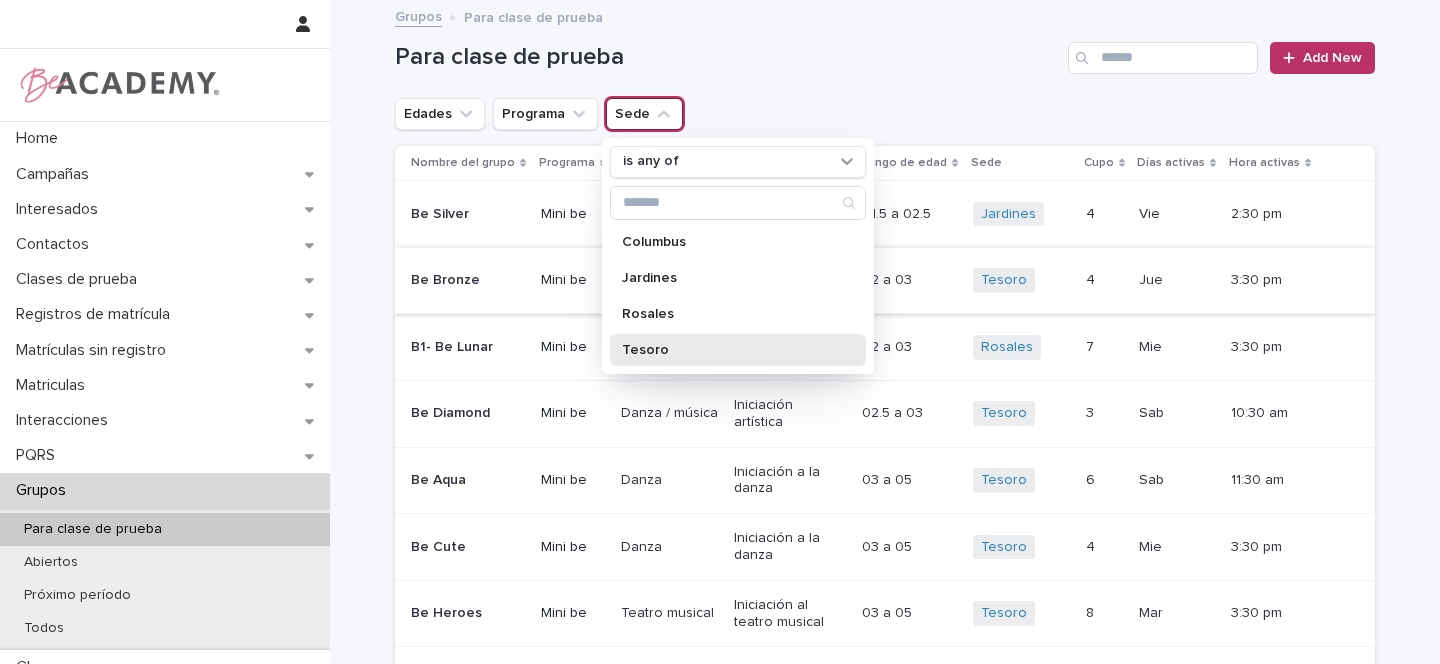 drag, startPoint x: 648, startPoint y: 353, endPoint x: 564, endPoint y: 245, distance: 136.82104 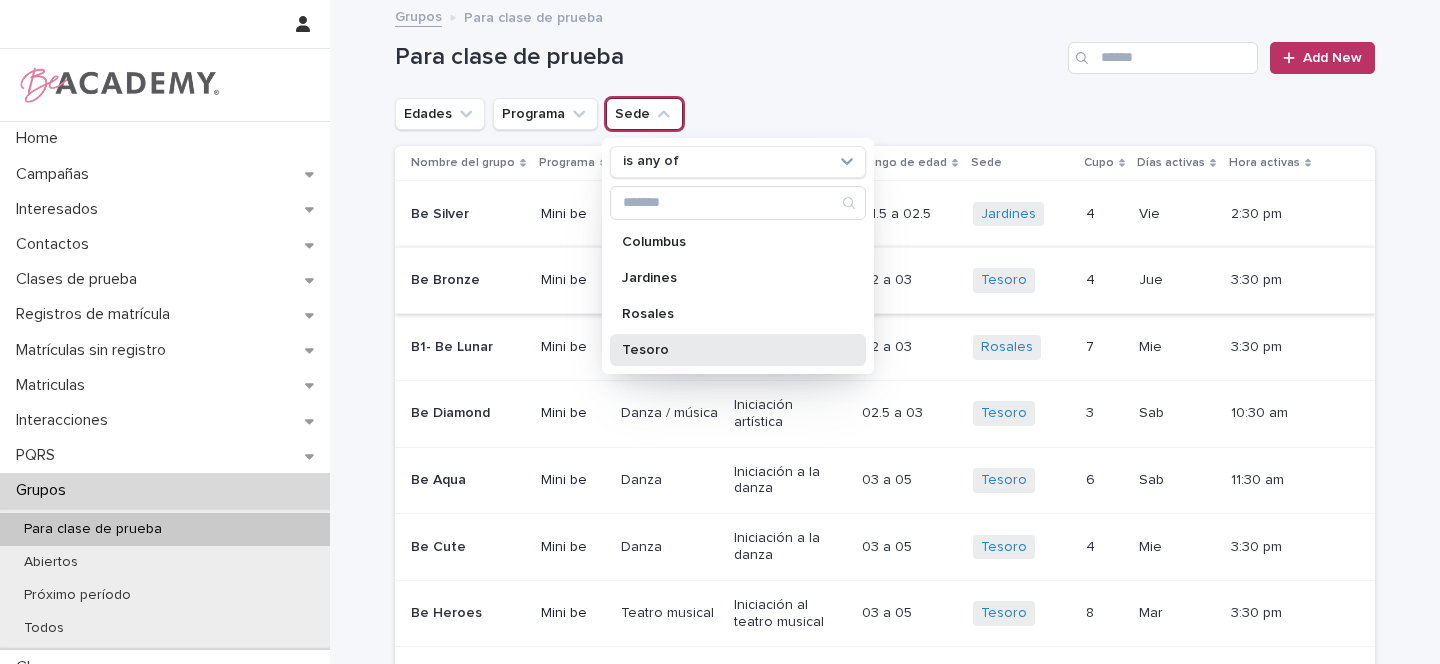 click on "Tesoro" at bounding box center (728, 350) 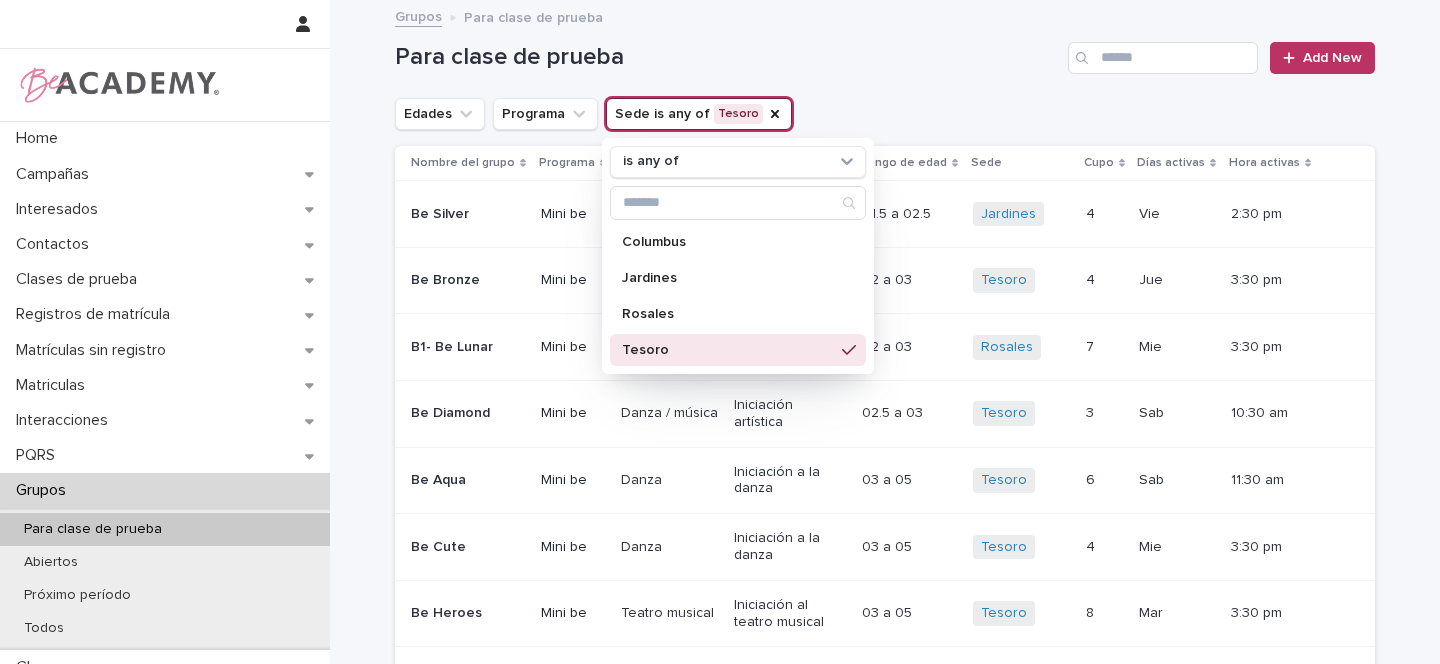 click 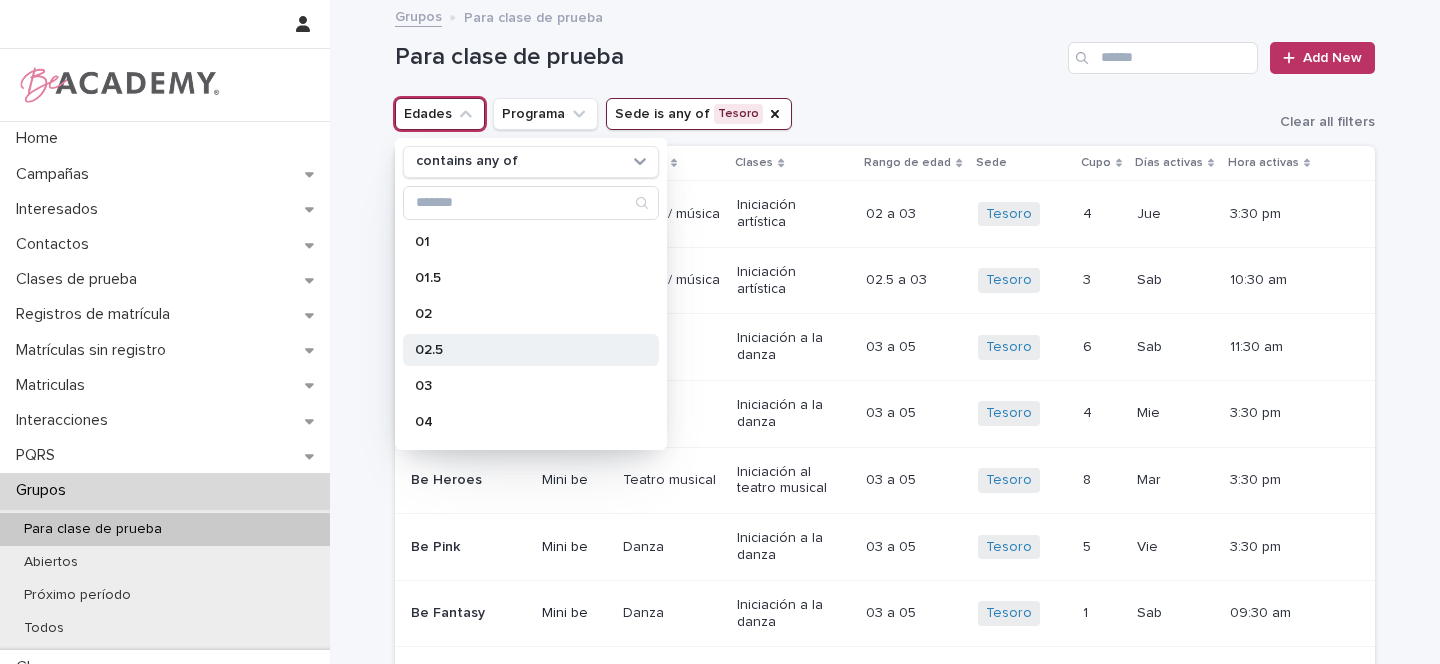 click on "02.5" at bounding box center (521, 350) 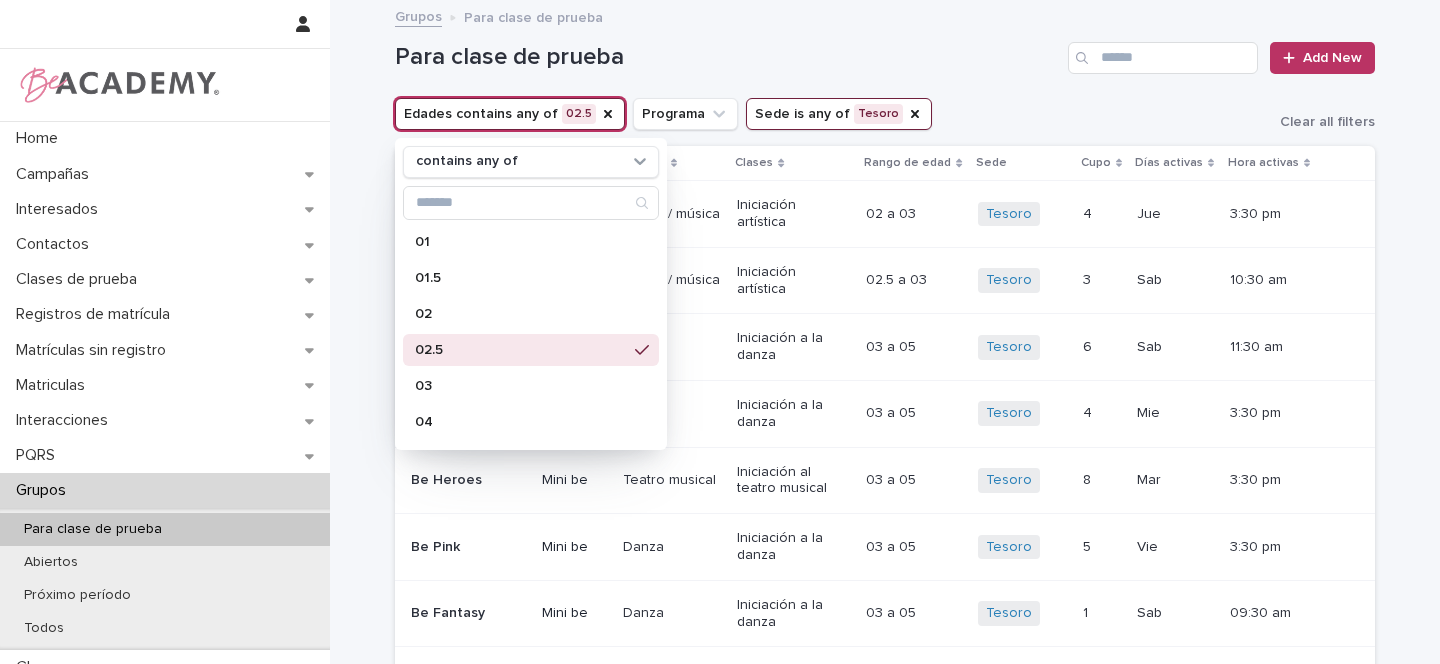 click on "Para clase de prueba" at bounding box center (727, 57) 